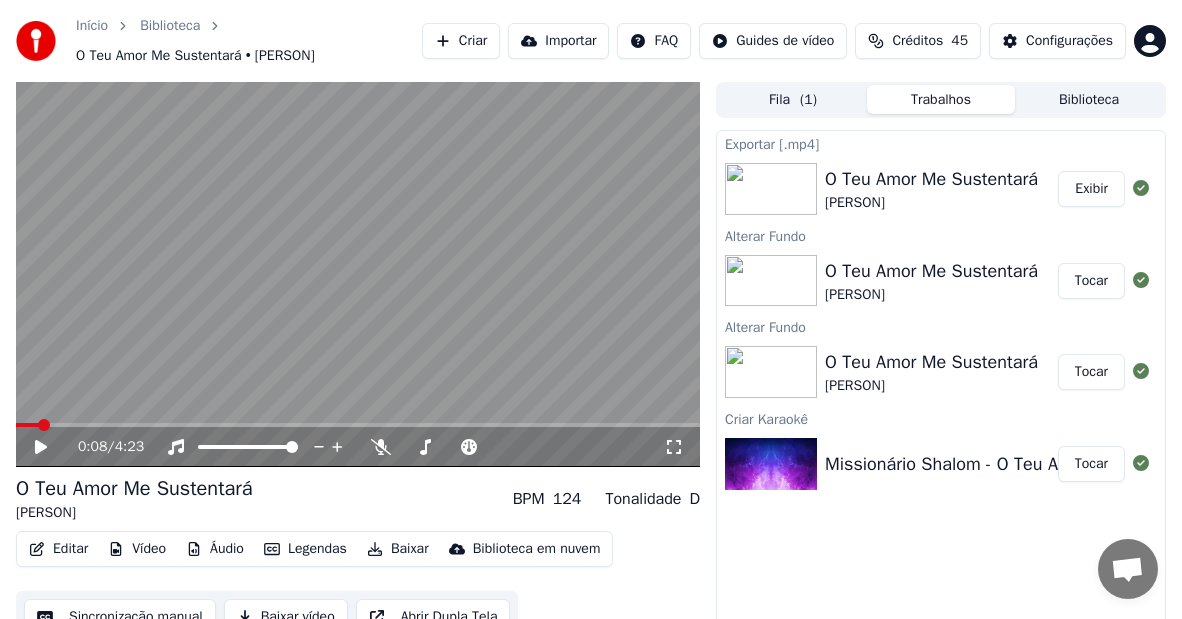 scroll, scrollTop: 36, scrollLeft: 0, axis: vertical 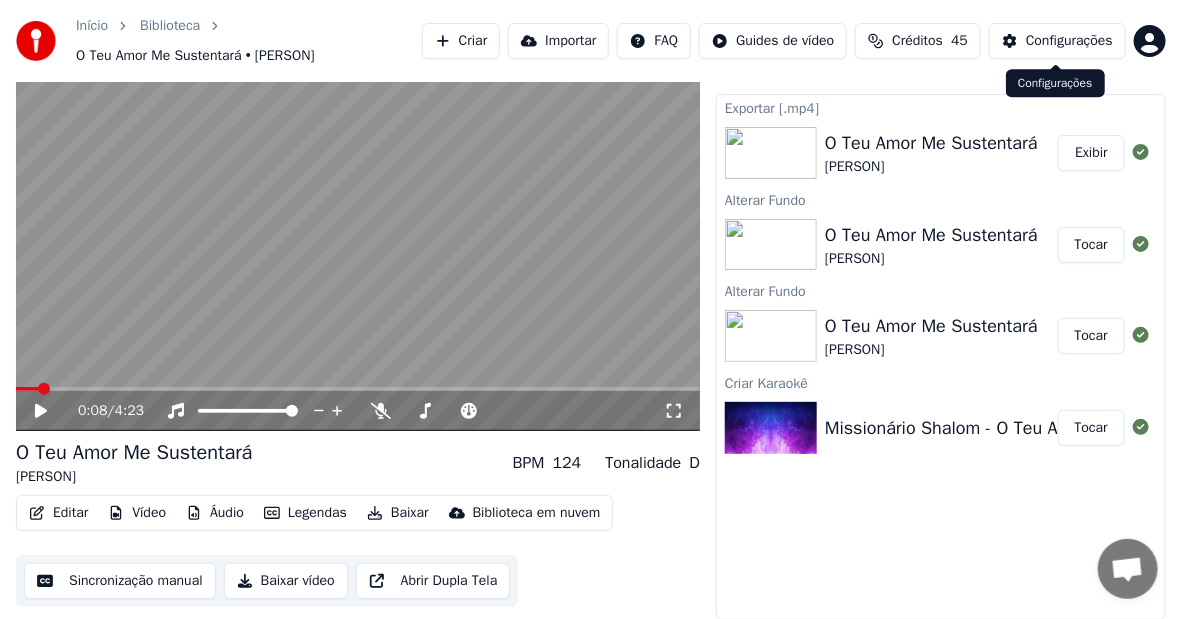 click on "Configurações" at bounding box center (1069, 41) 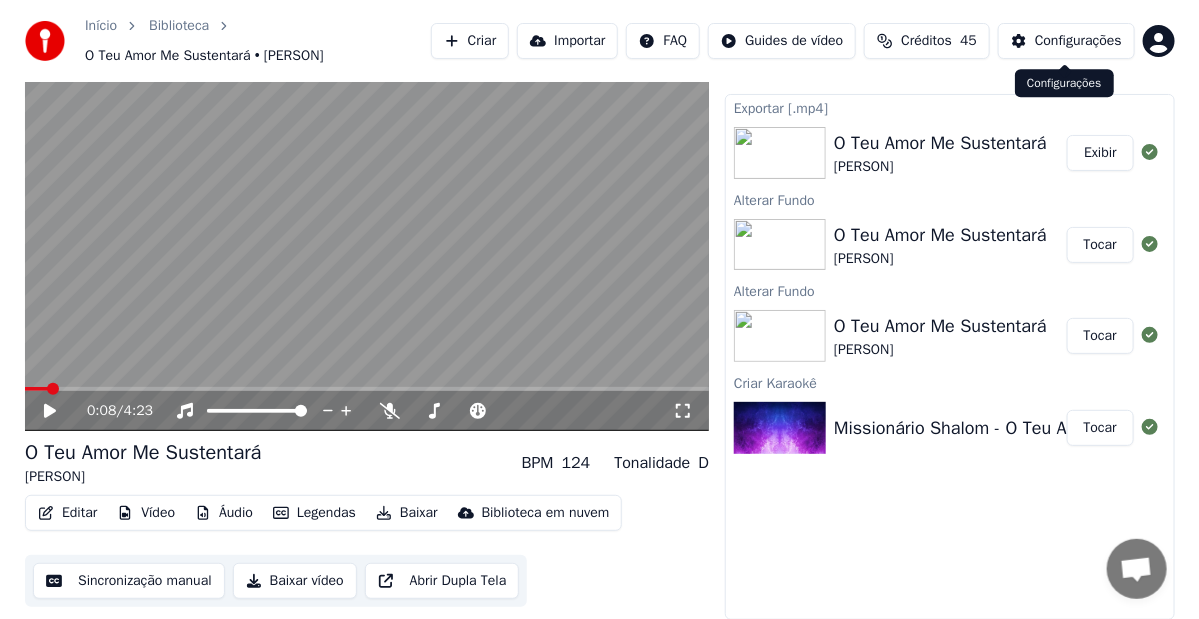 scroll, scrollTop: 0, scrollLeft: 0, axis: both 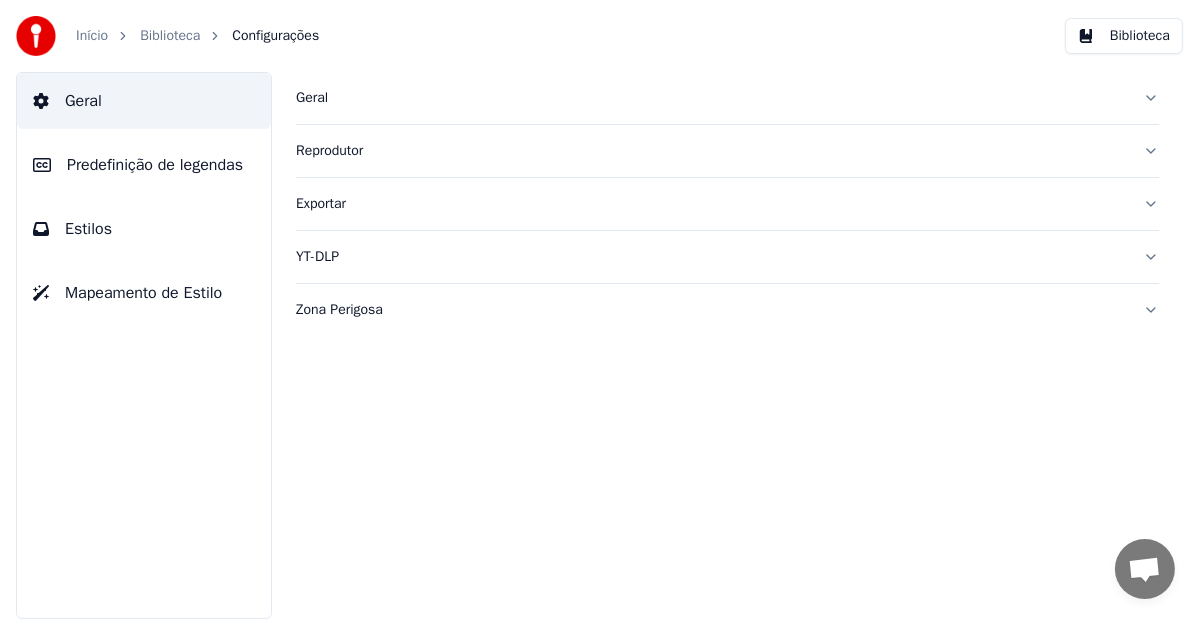 click on "Predefinição de legendas" at bounding box center [155, 165] 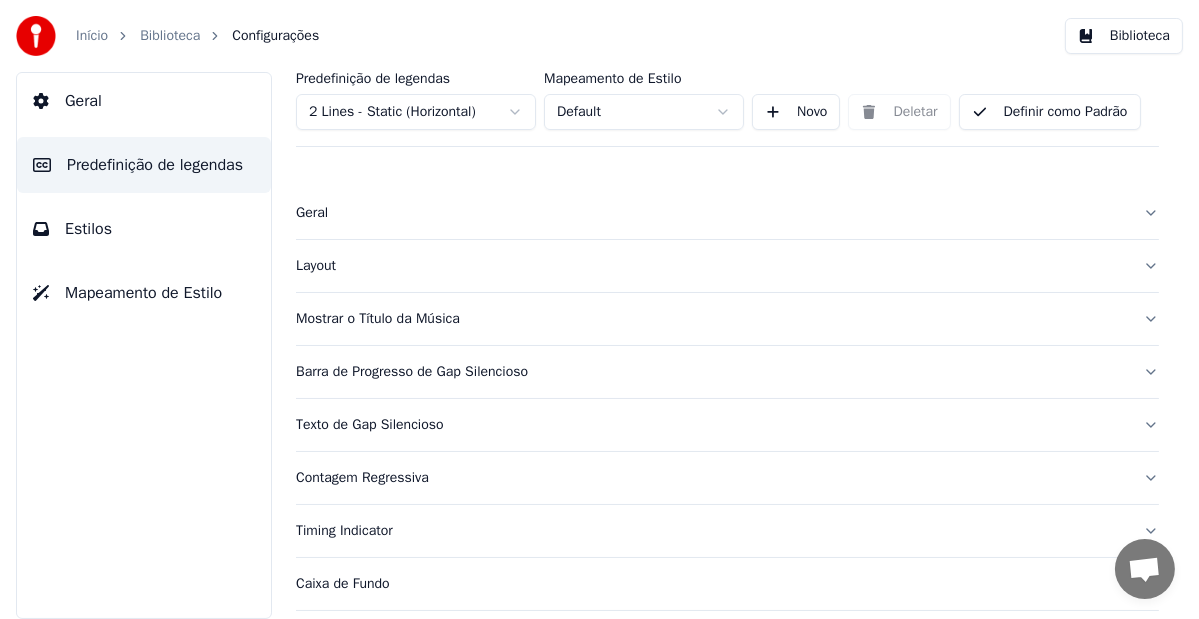 scroll, scrollTop: 100, scrollLeft: 0, axis: vertical 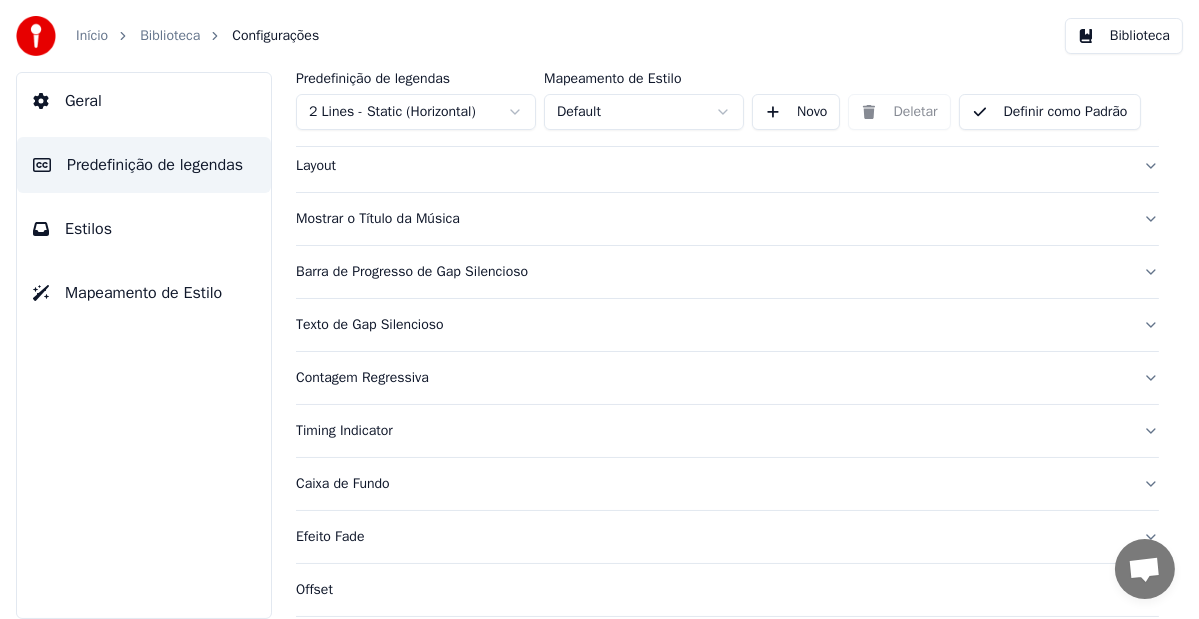 click on "Barra de Progresso de Gap Silencioso" at bounding box center [711, 272] 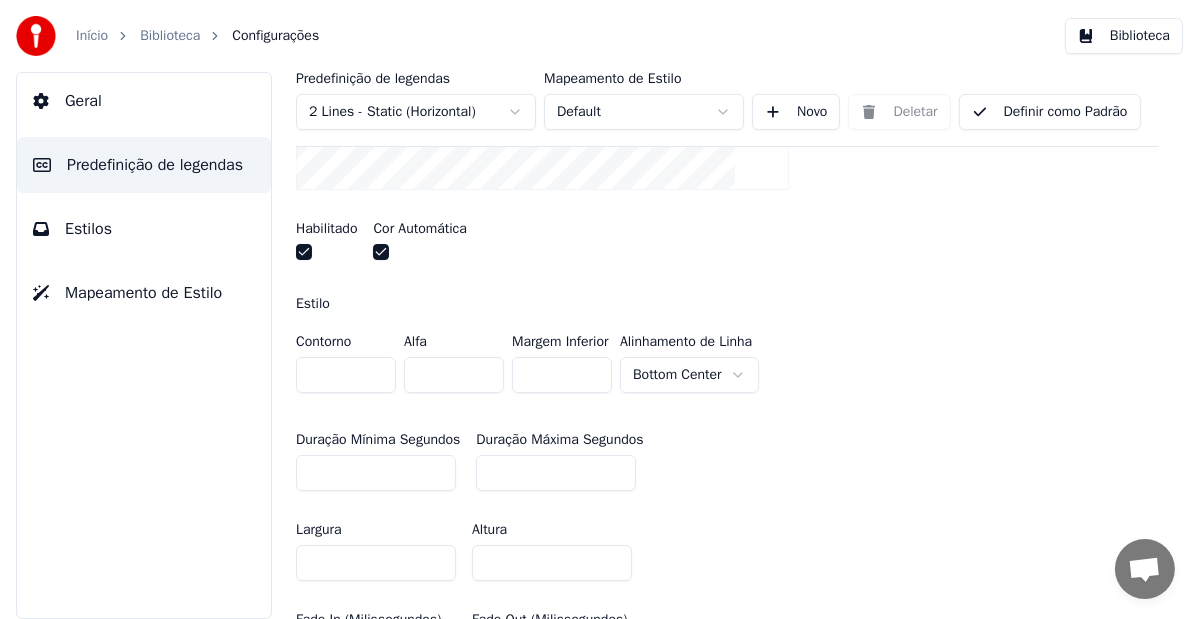 scroll, scrollTop: 400, scrollLeft: 0, axis: vertical 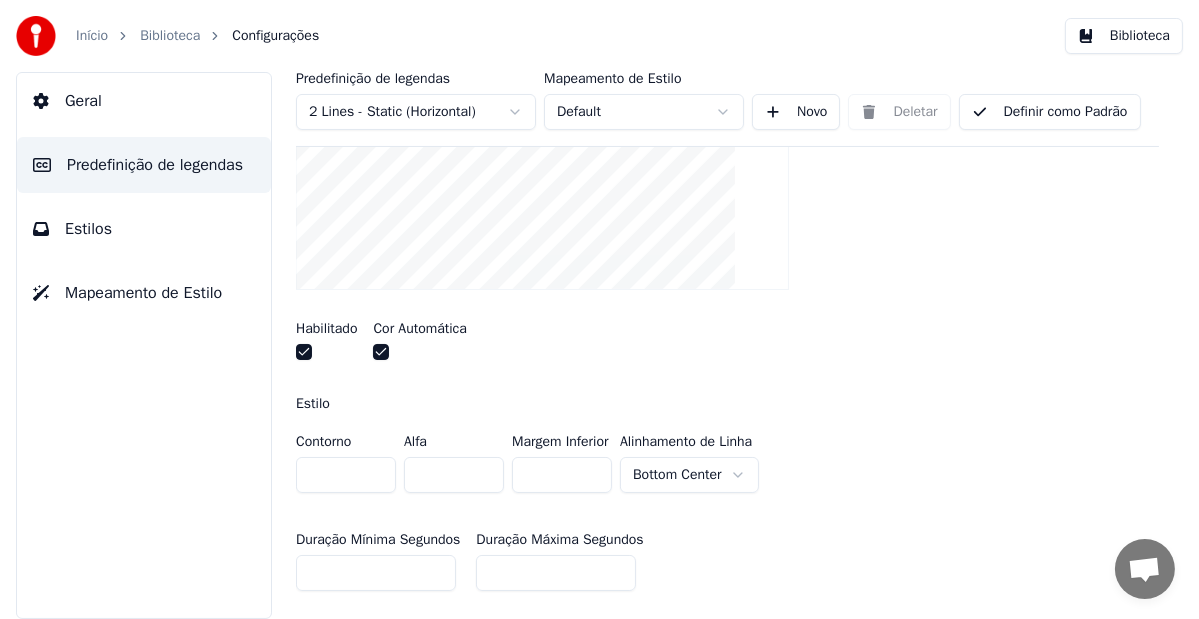 click on "**********" at bounding box center [599, 309] 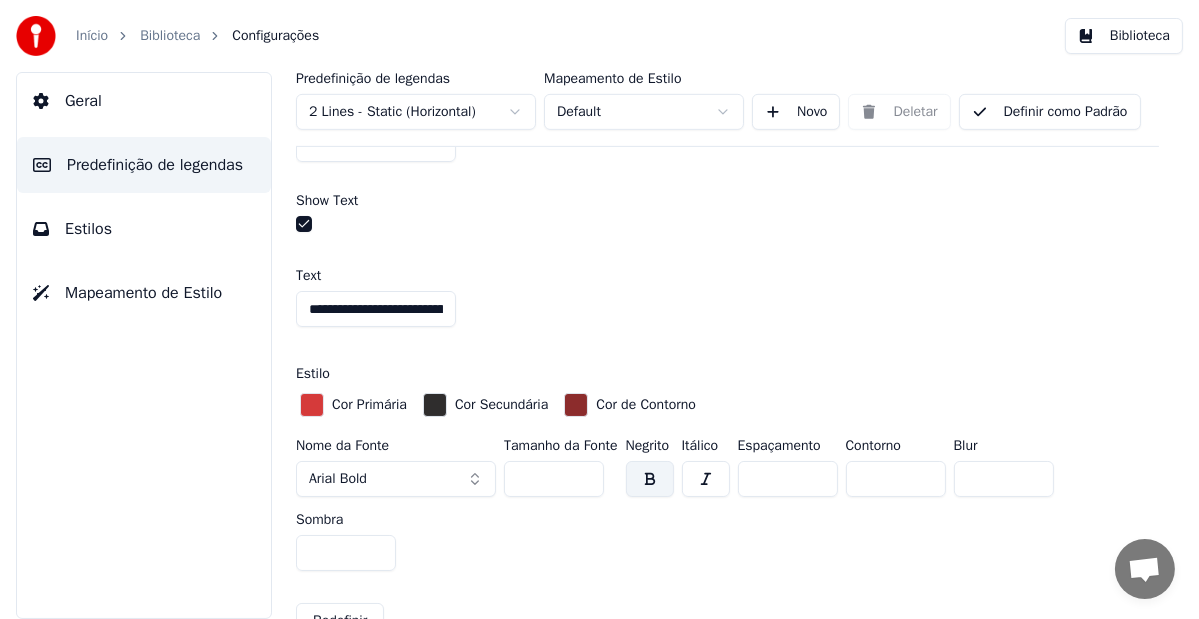 scroll, scrollTop: 1500, scrollLeft: 0, axis: vertical 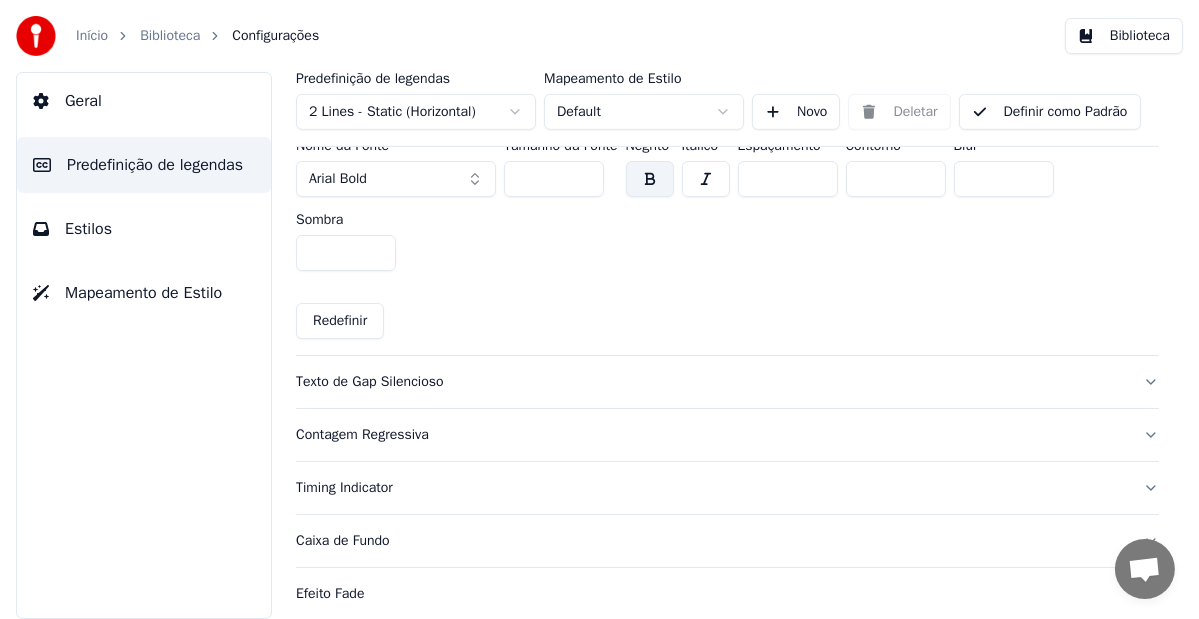 click on "Redefinir" at bounding box center [340, 321] 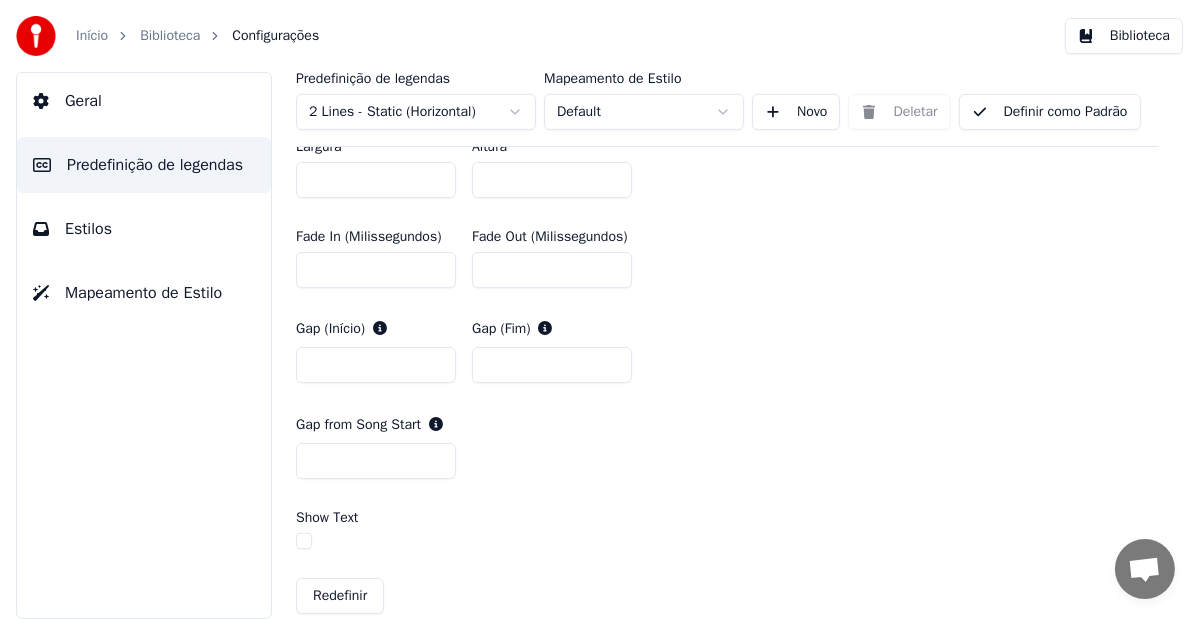 scroll, scrollTop: 1083, scrollLeft: 0, axis: vertical 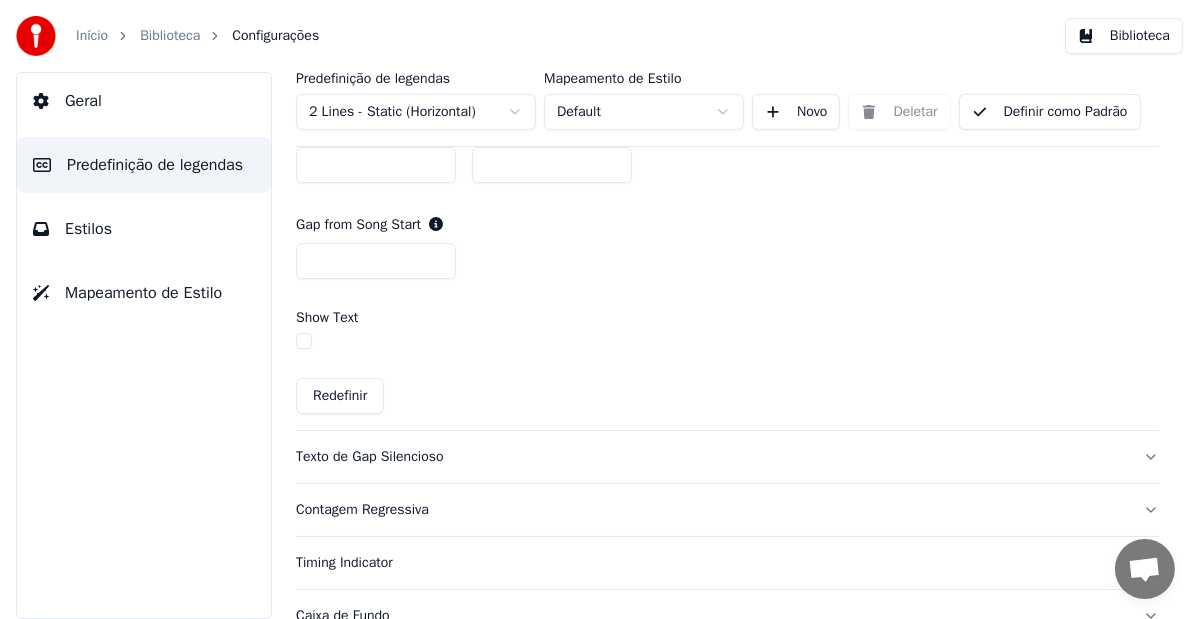click at bounding box center (304, 341) 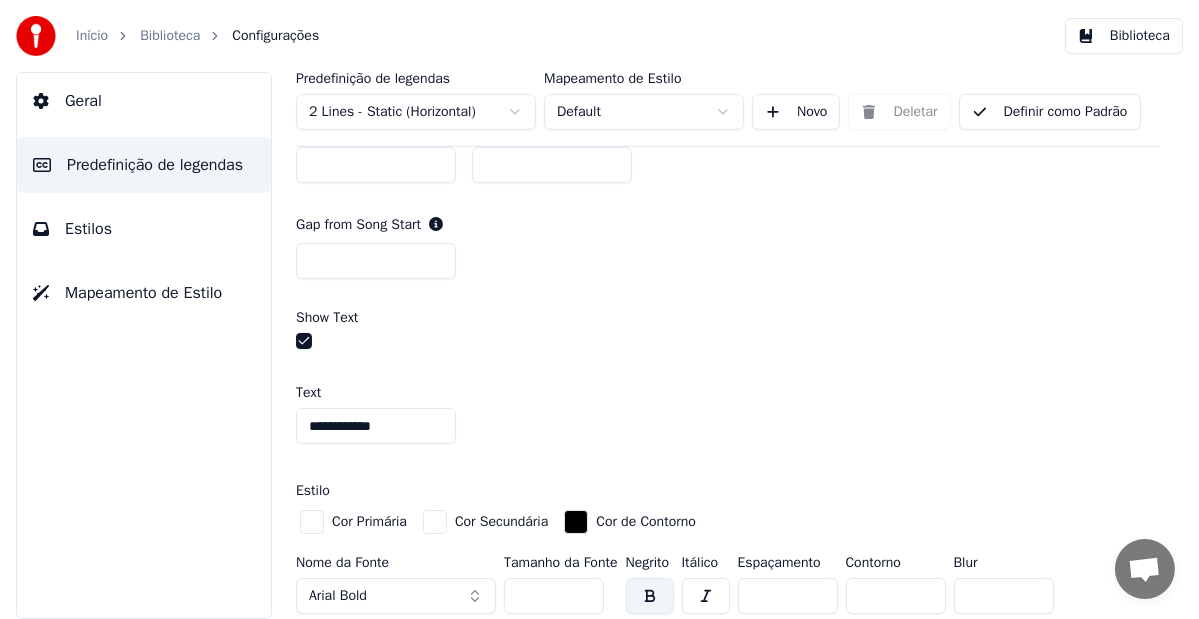 drag, startPoint x: 414, startPoint y: 425, endPoint x: 250, endPoint y: 448, distance: 165.60495 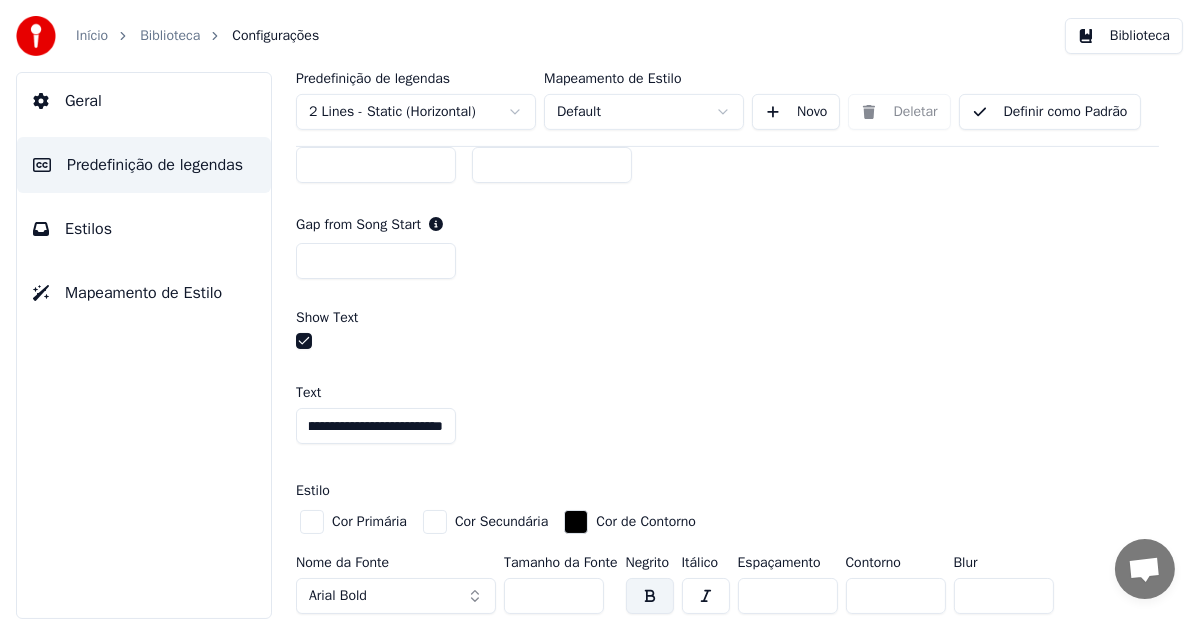 scroll, scrollTop: 0, scrollLeft: 66, axis: horizontal 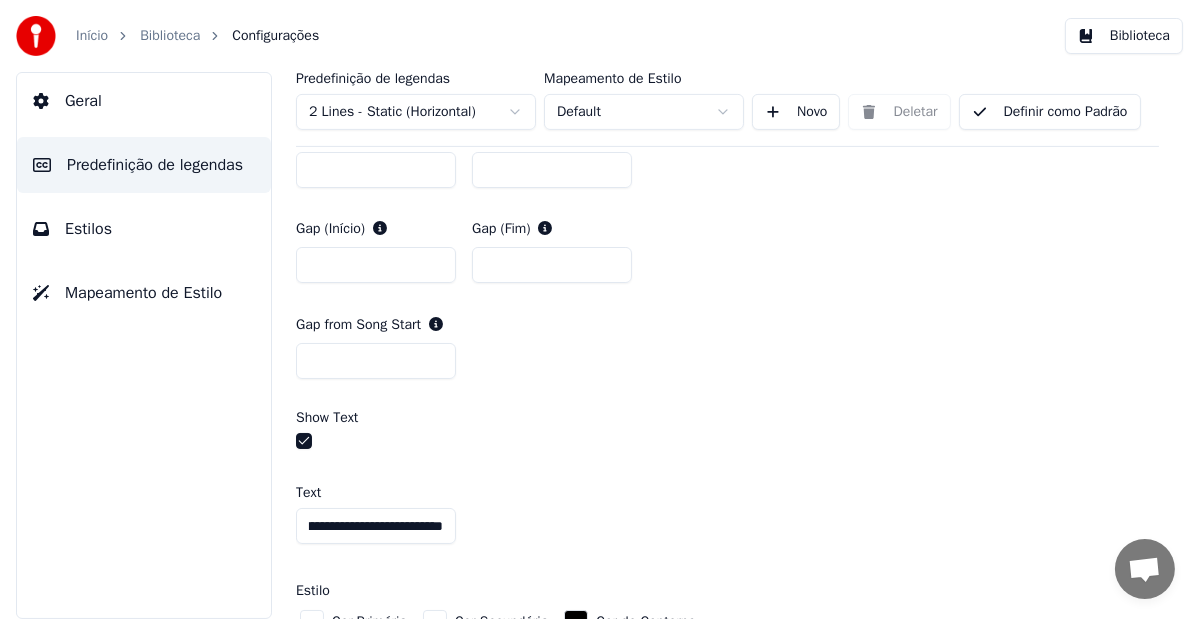 type on "**********" 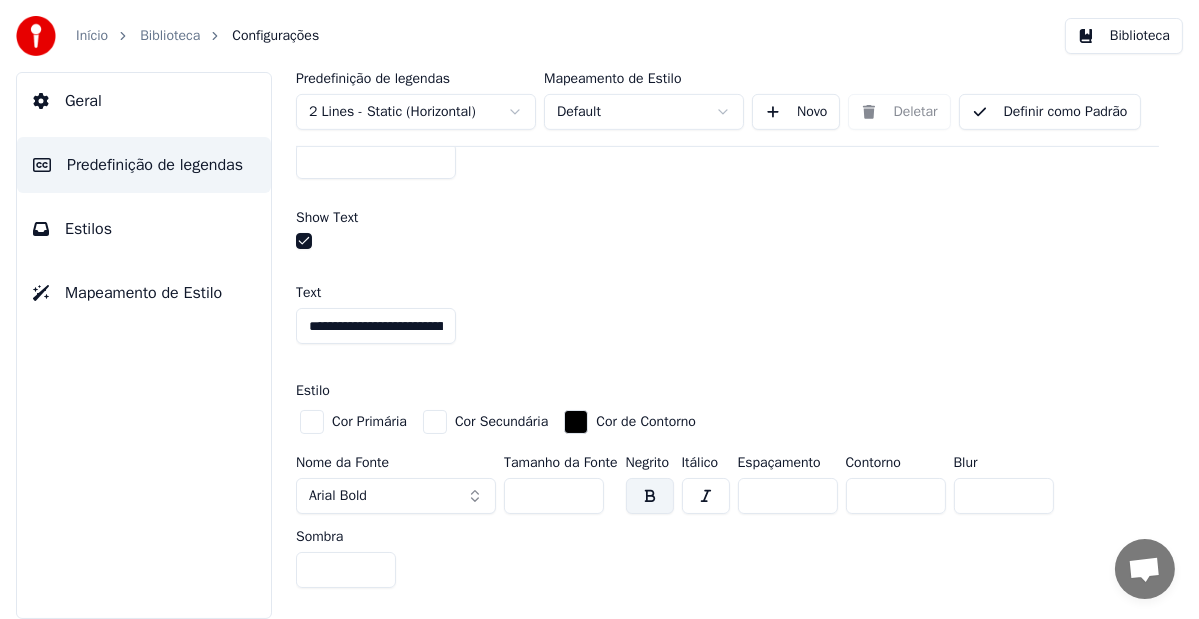 scroll, scrollTop: 1283, scrollLeft: 0, axis: vertical 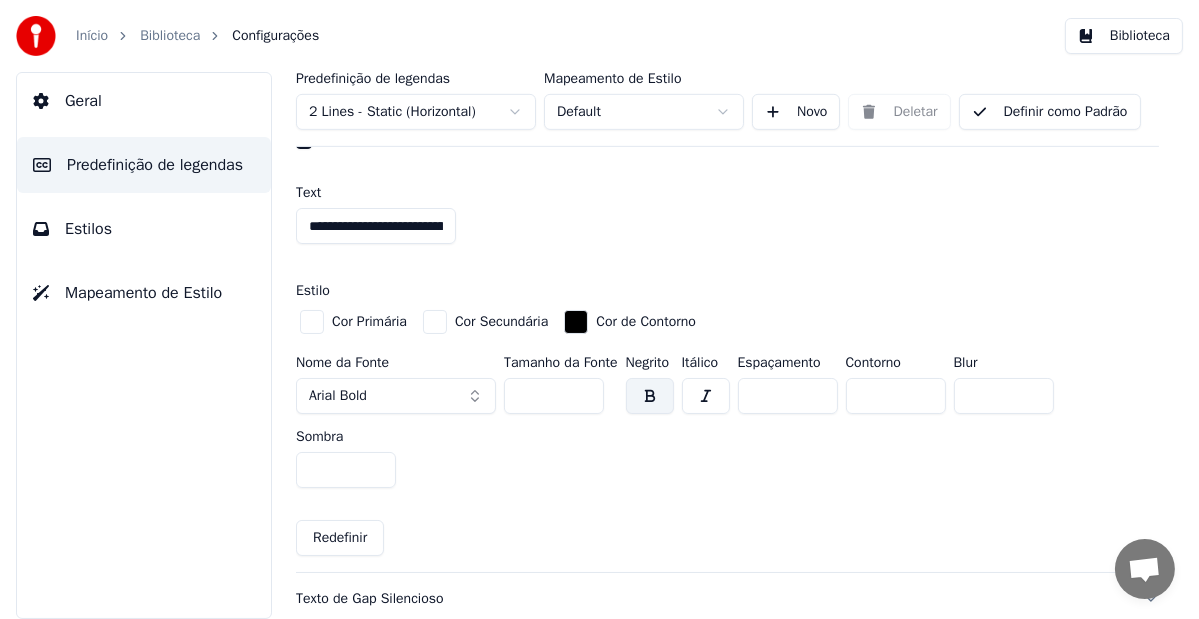 click at bounding box center (312, 322) 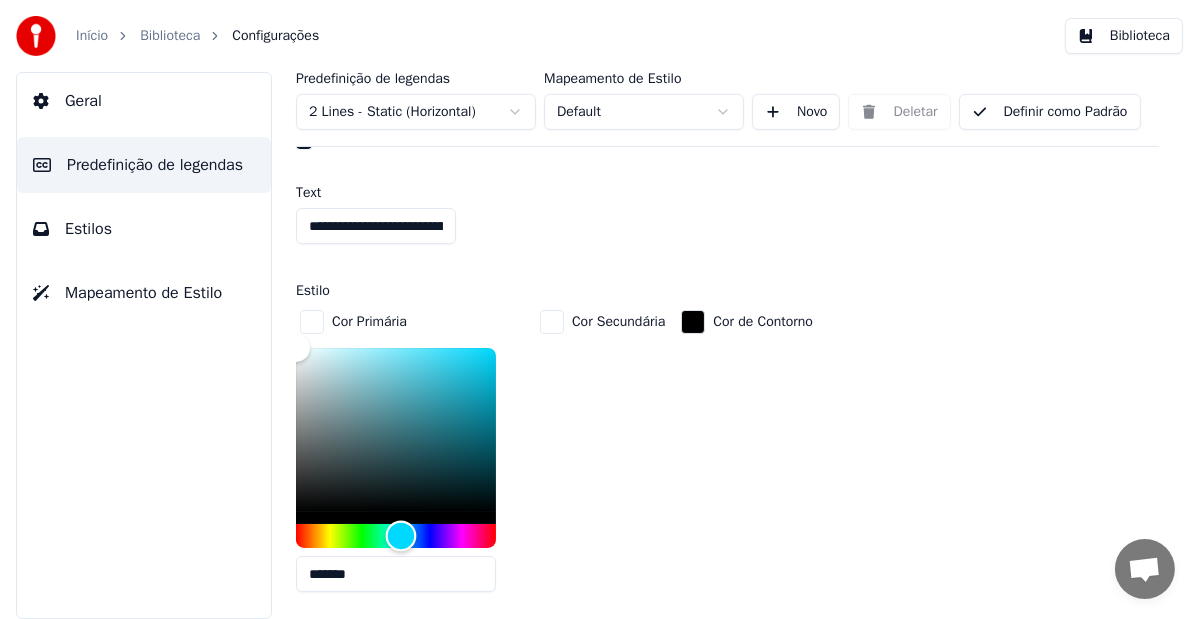 drag, startPoint x: 300, startPoint y: 541, endPoint x: 401, endPoint y: 533, distance: 101.31634 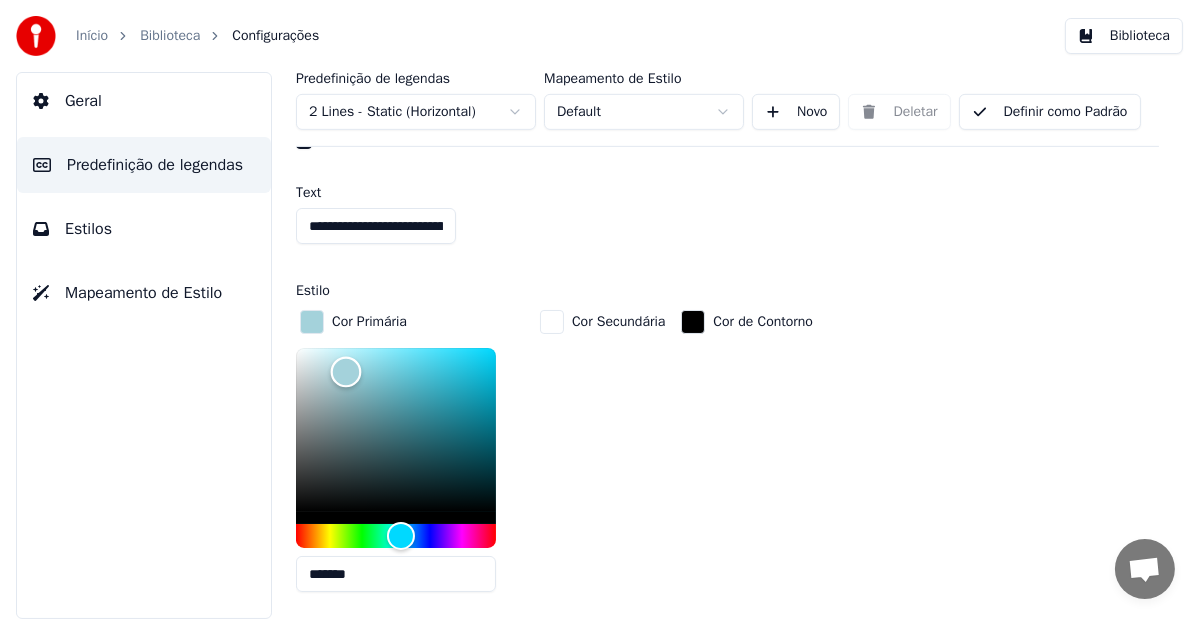 drag, startPoint x: 299, startPoint y: 352, endPoint x: 346, endPoint y: 368, distance: 49.648766 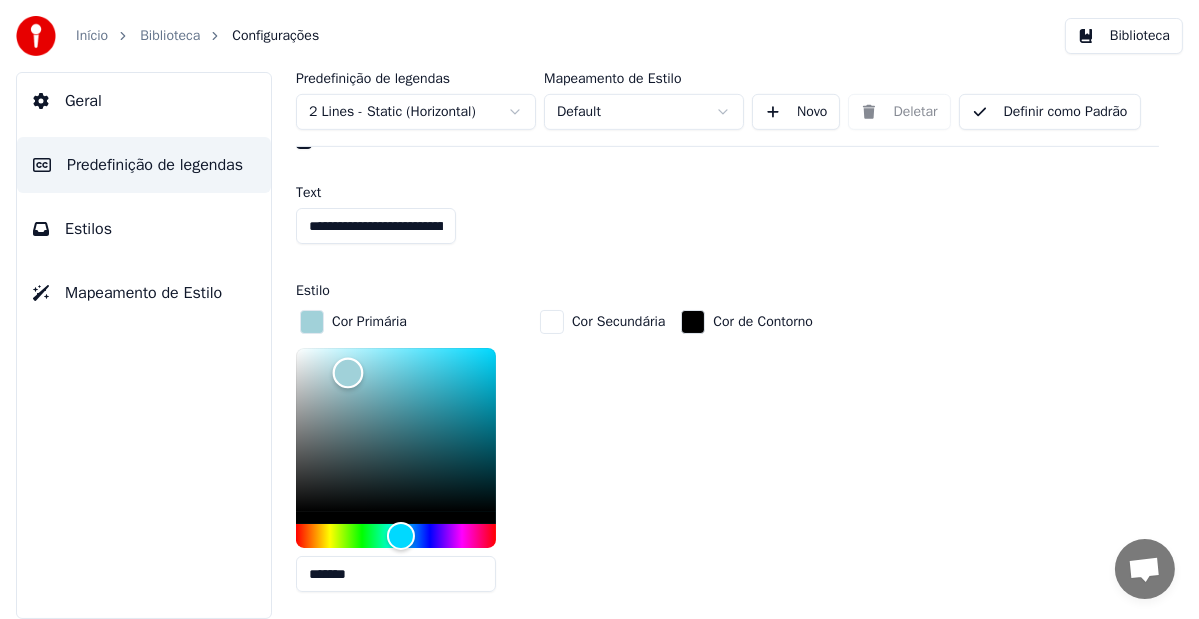 type on "*******" 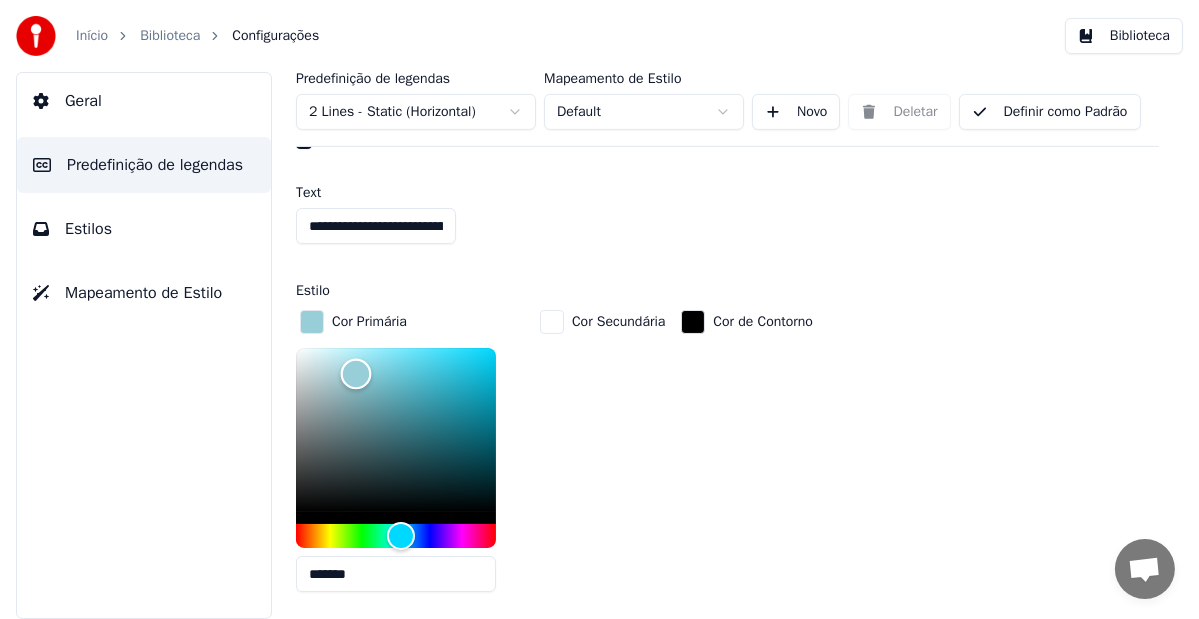 click at bounding box center (356, 373) 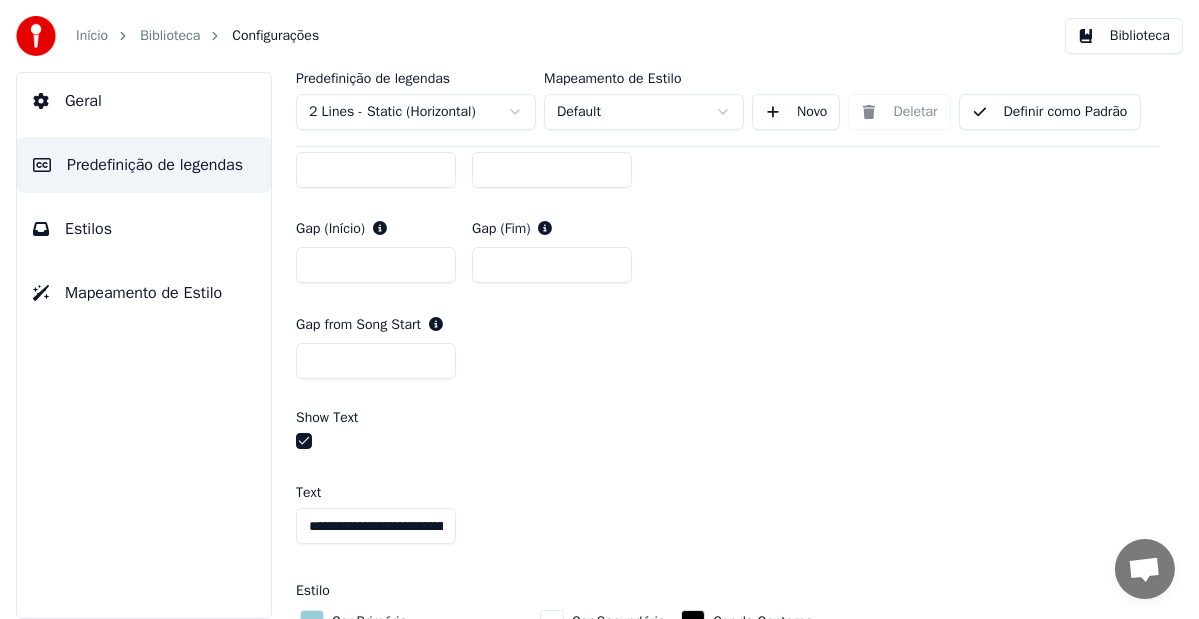 scroll, scrollTop: 1283, scrollLeft: 0, axis: vertical 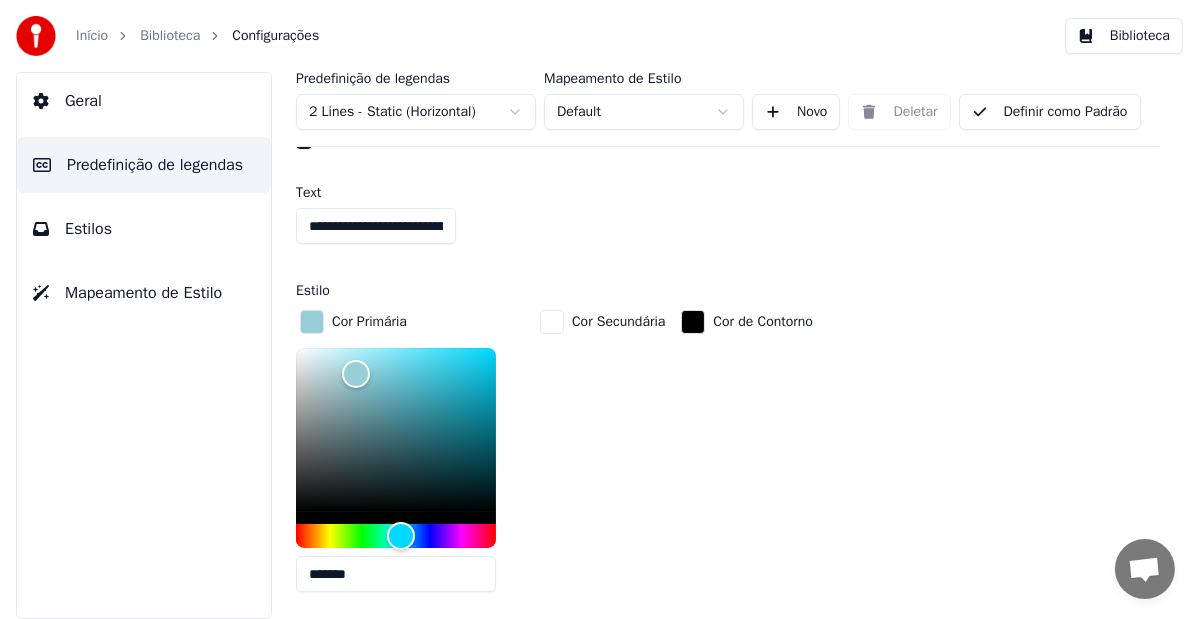 click at bounding box center [693, 322] 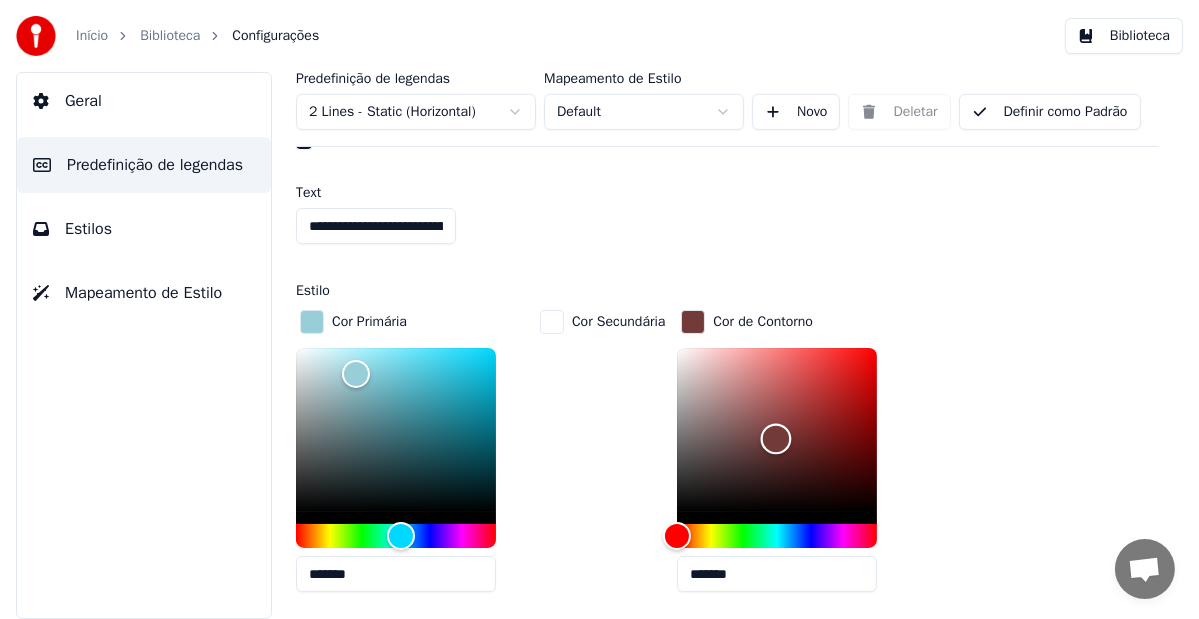 type on "*******" 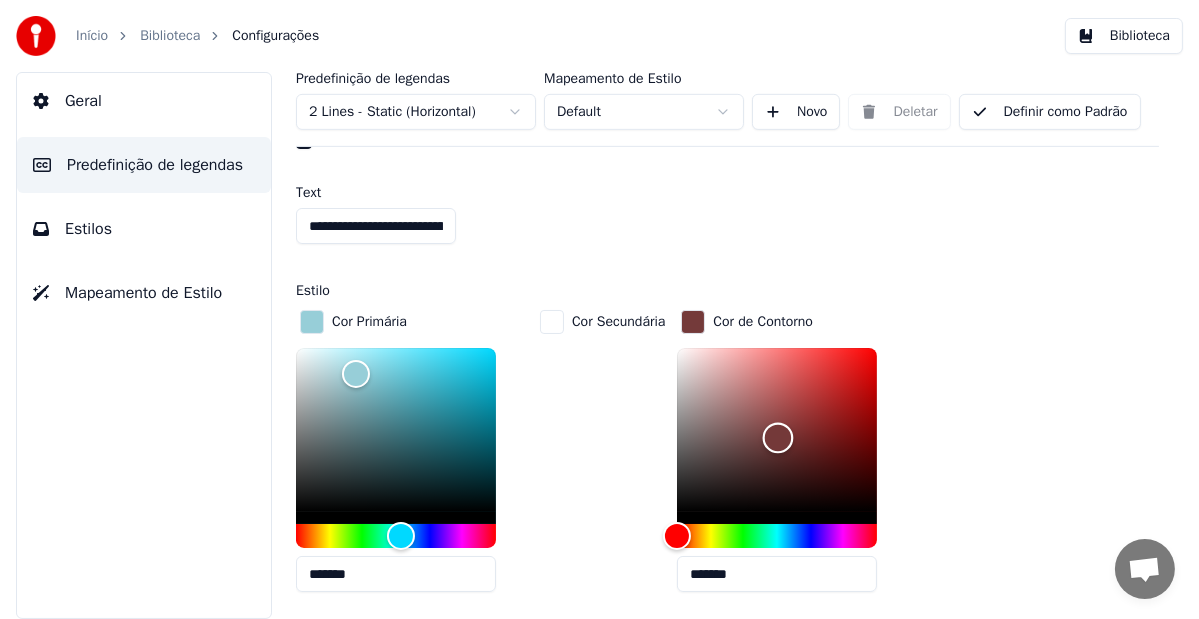 drag, startPoint x: 681, startPoint y: 507, endPoint x: 778, endPoint y: 434, distance: 121.40016 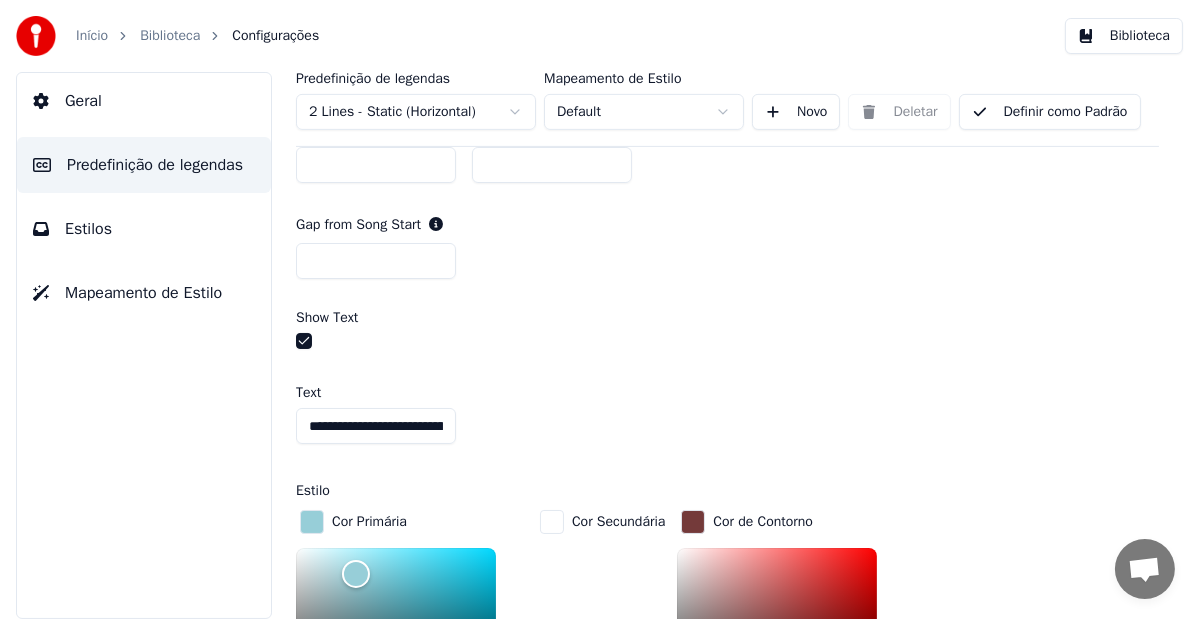 scroll, scrollTop: 1483, scrollLeft: 0, axis: vertical 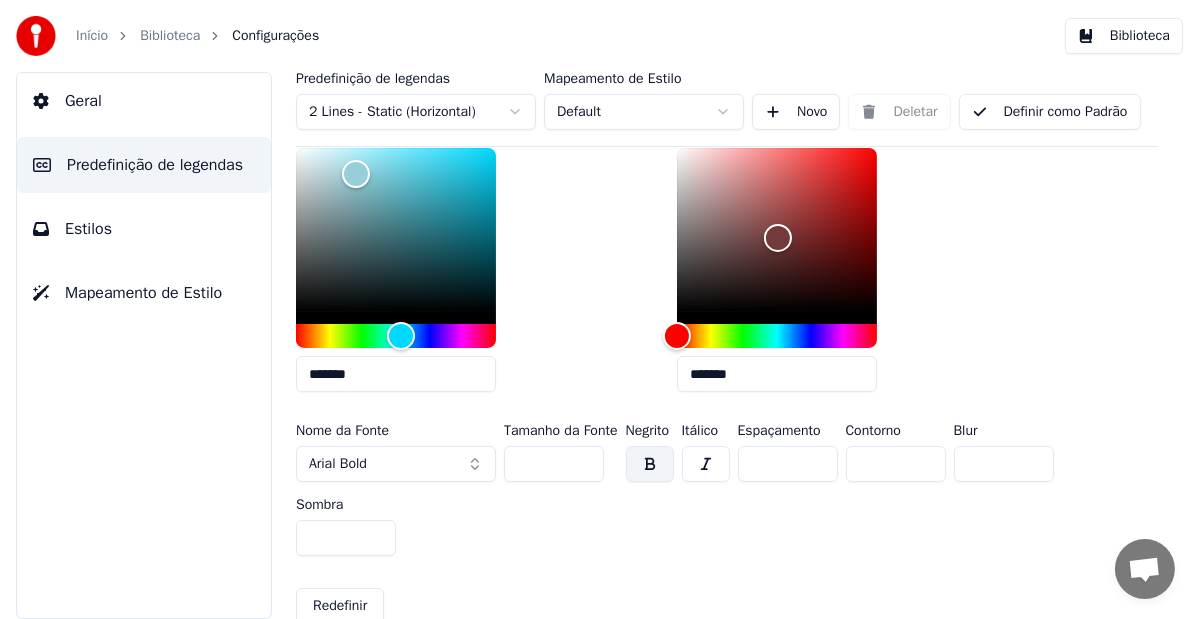 type on "*" 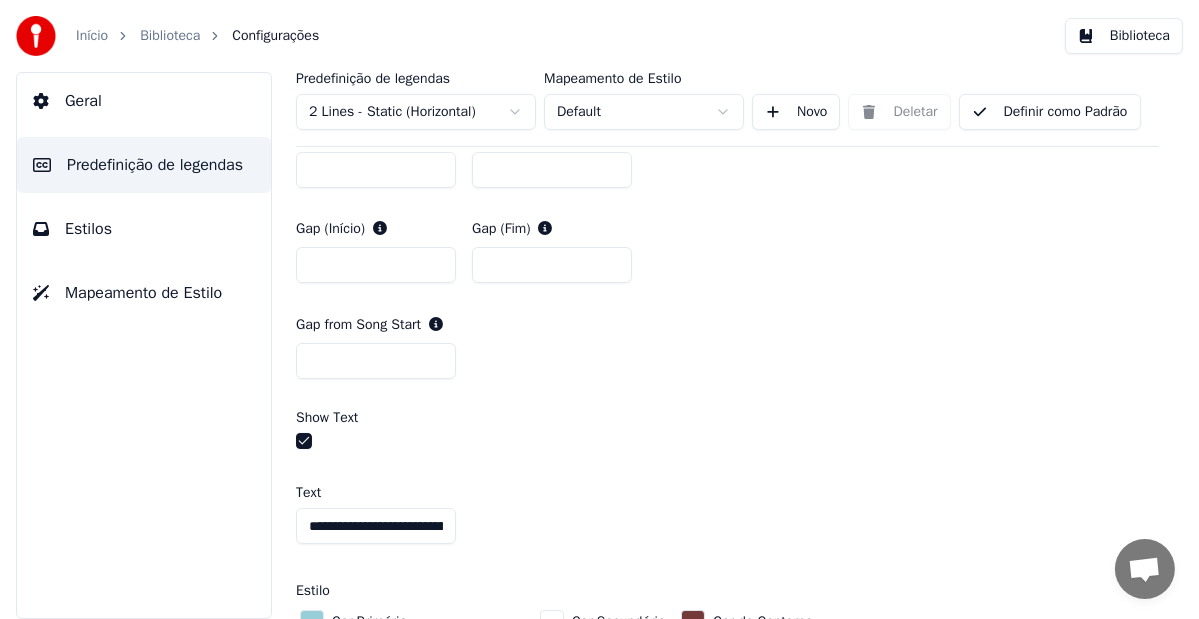 scroll, scrollTop: 1183, scrollLeft: 0, axis: vertical 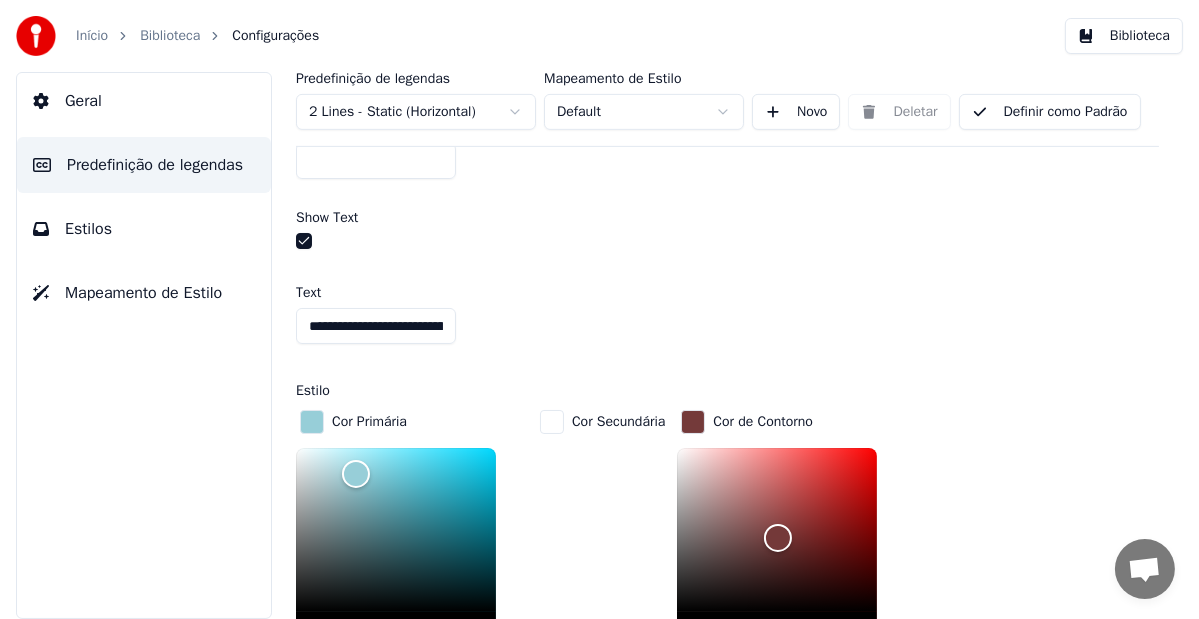 click on "**********" at bounding box center [376, 326] 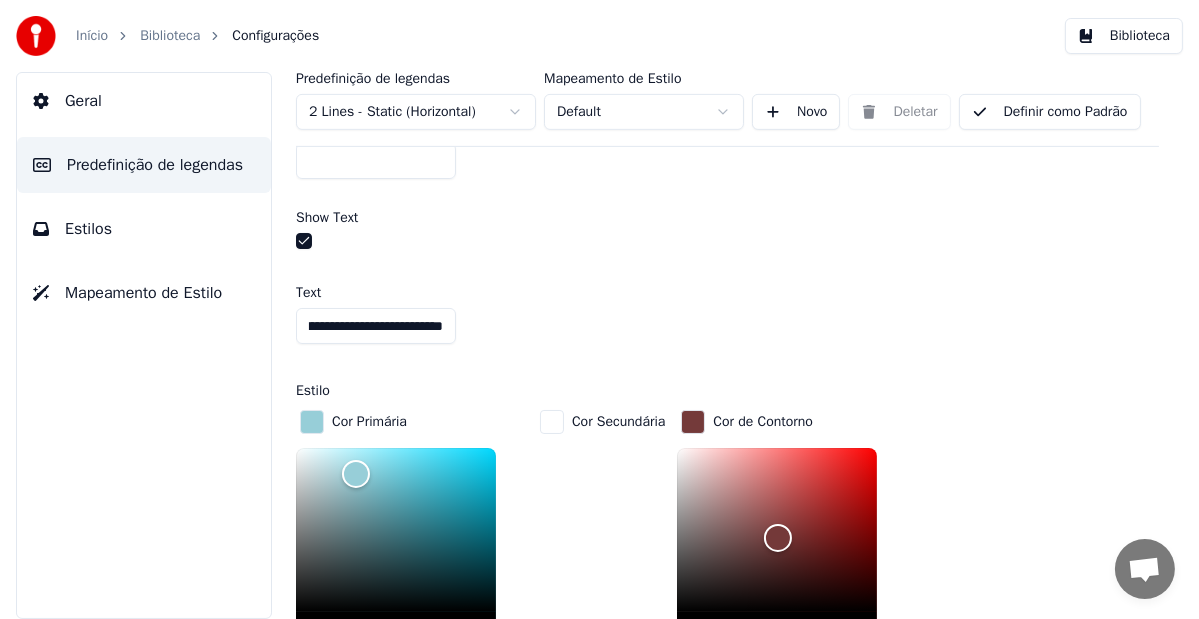 scroll, scrollTop: 0, scrollLeft: 67, axis: horizontal 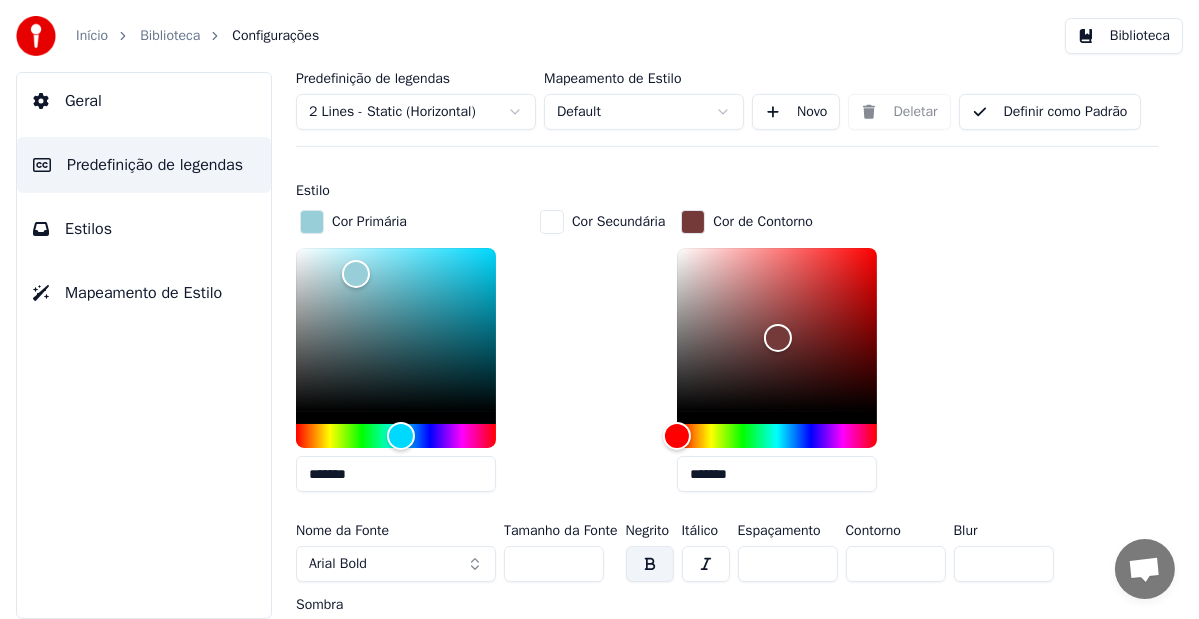 type on "**********" 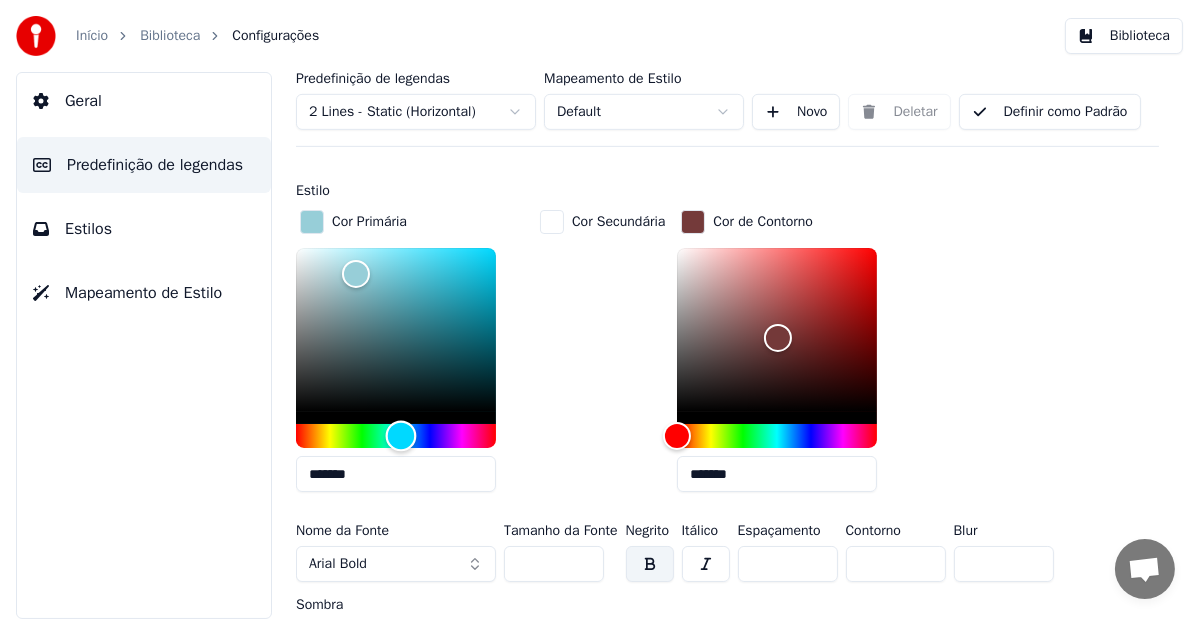 scroll, scrollTop: 0, scrollLeft: 0, axis: both 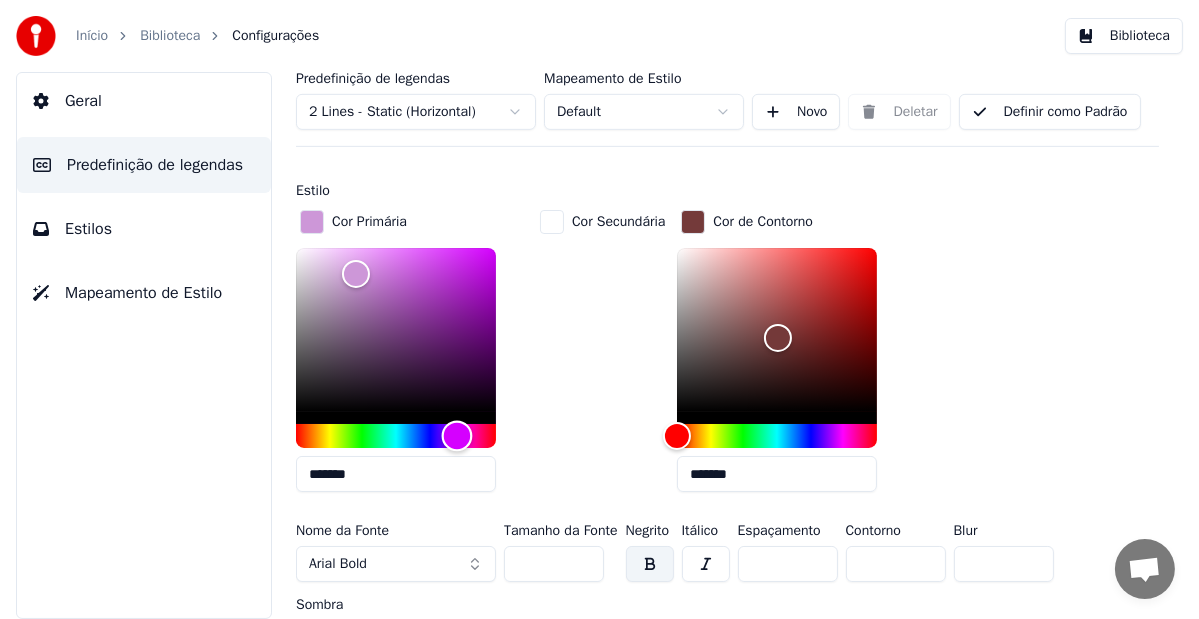 type on "*******" 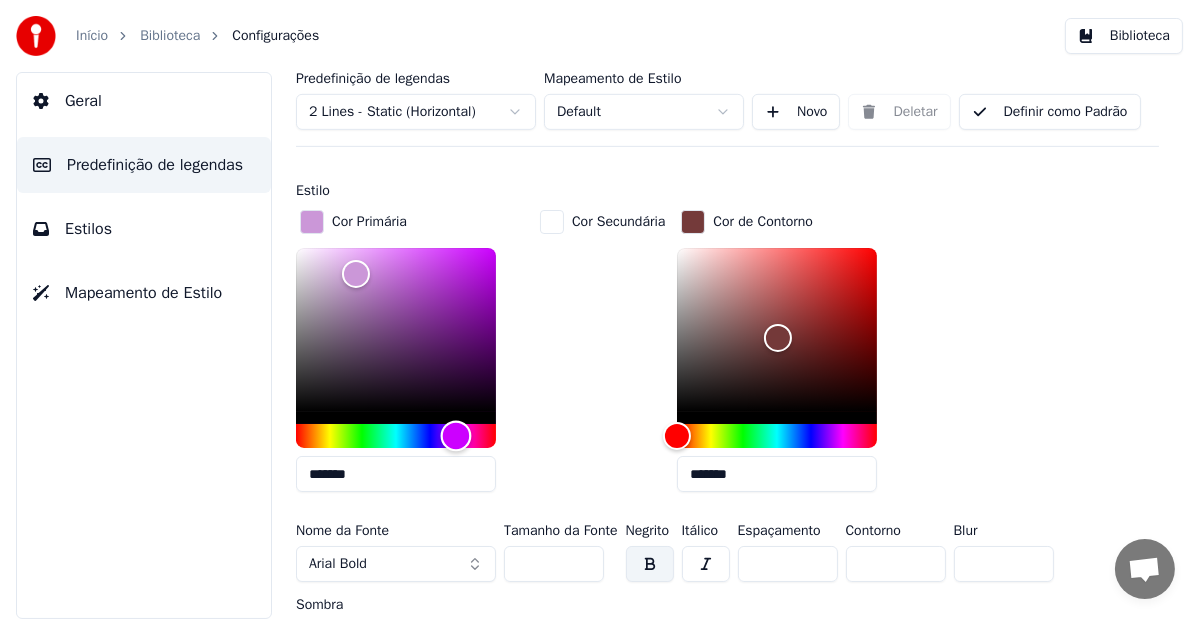 drag, startPoint x: 402, startPoint y: 435, endPoint x: 456, endPoint y: 444, distance: 54.74486 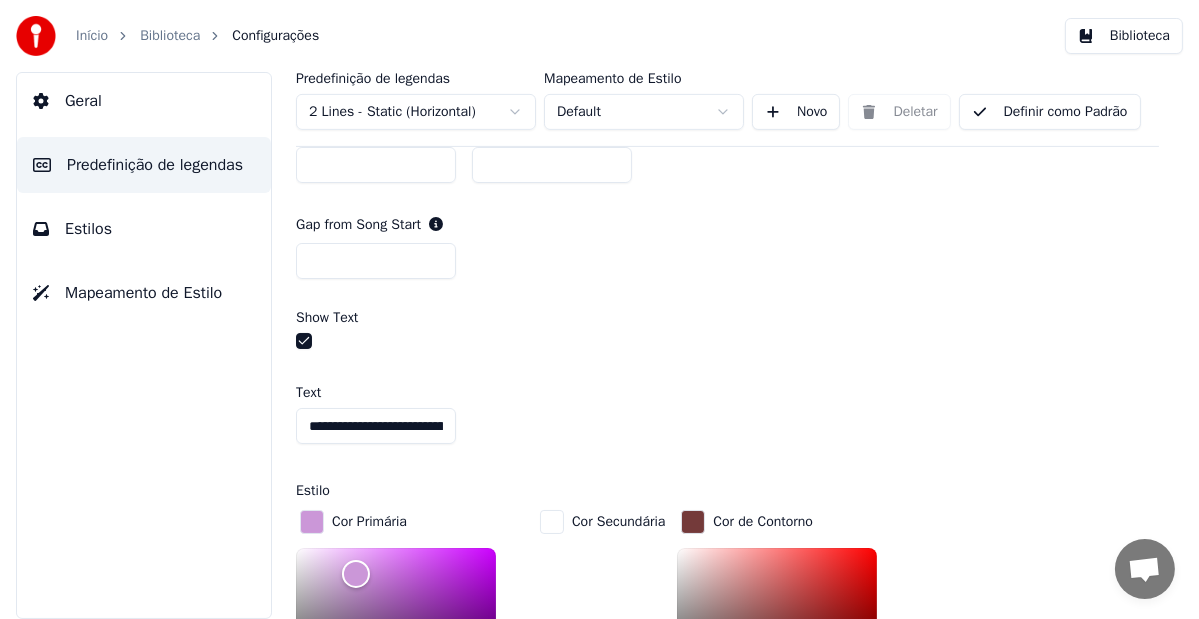 scroll, scrollTop: 1283, scrollLeft: 0, axis: vertical 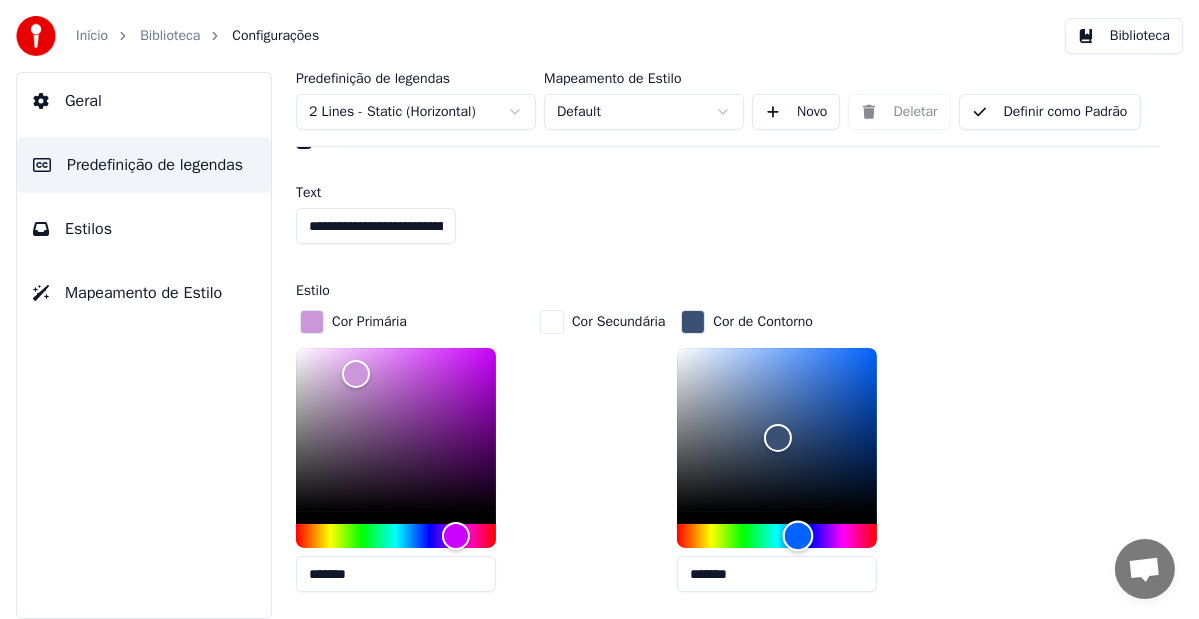 type on "*******" 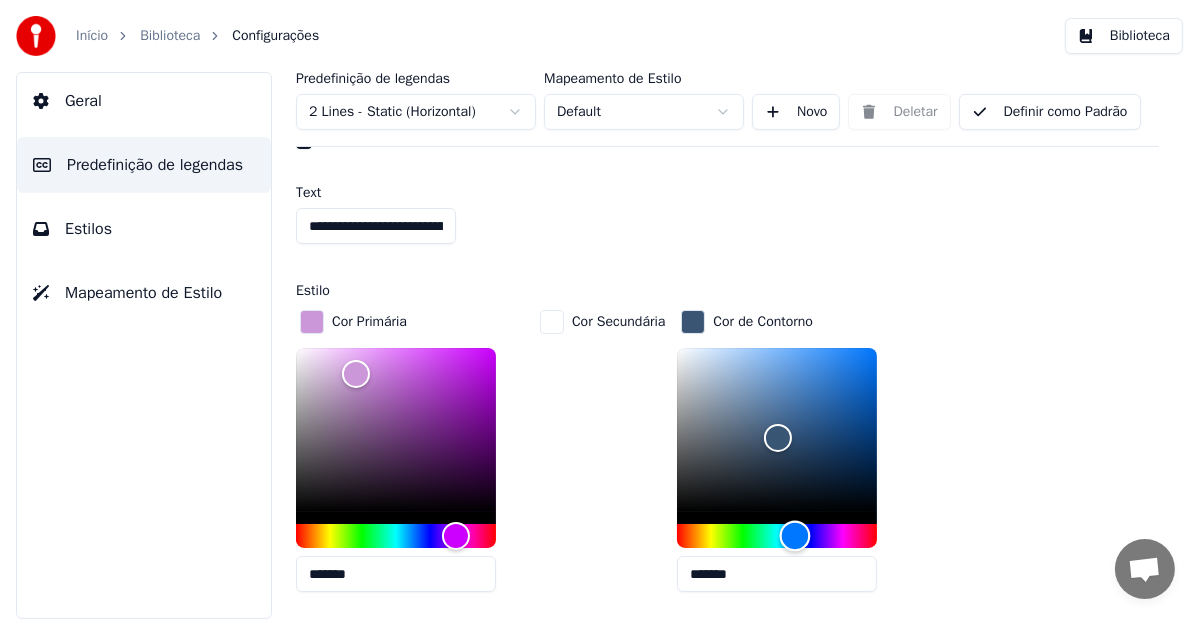 drag, startPoint x: 699, startPoint y: 535, endPoint x: 795, endPoint y: 526, distance: 96.42095 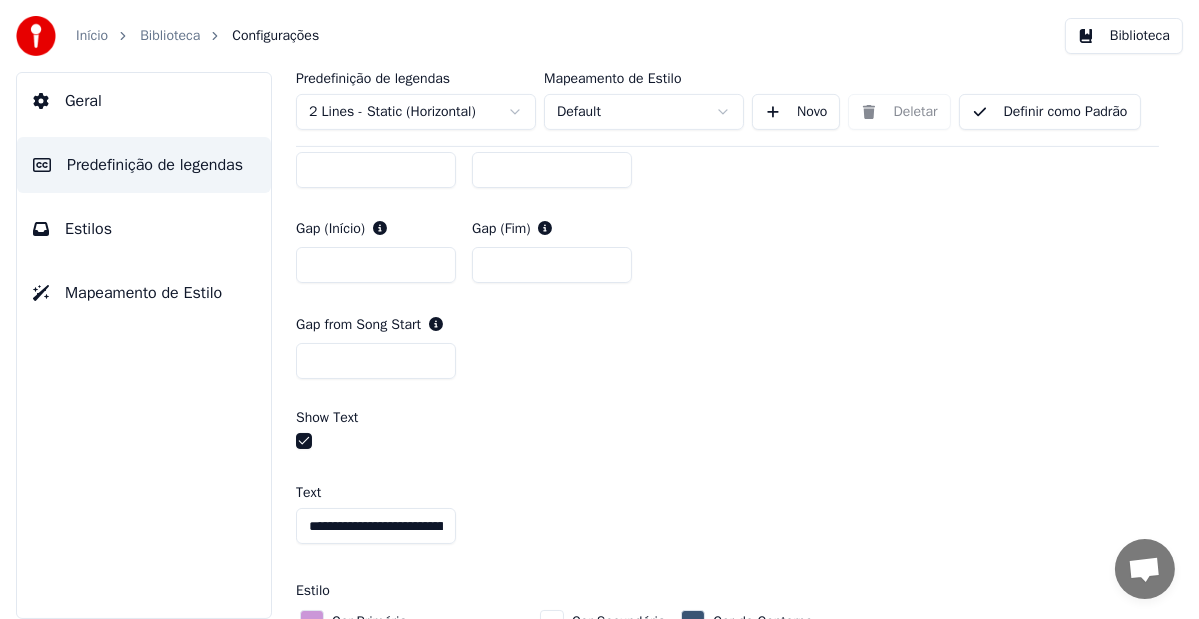 scroll, scrollTop: 1283, scrollLeft: 0, axis: vertical 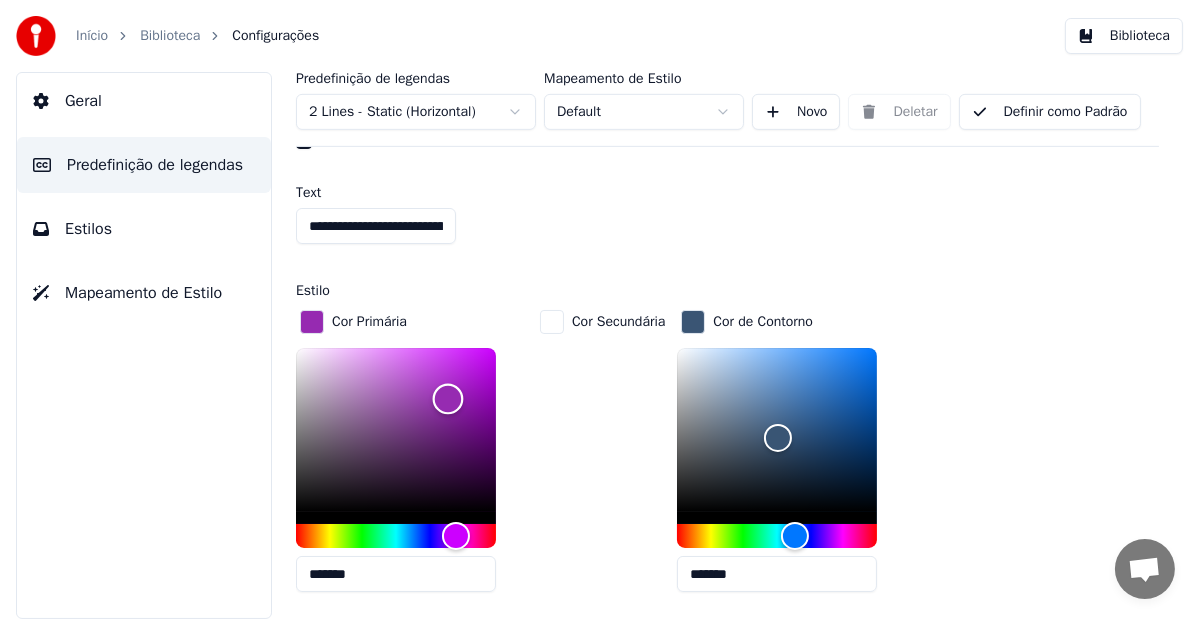 type on "*******" 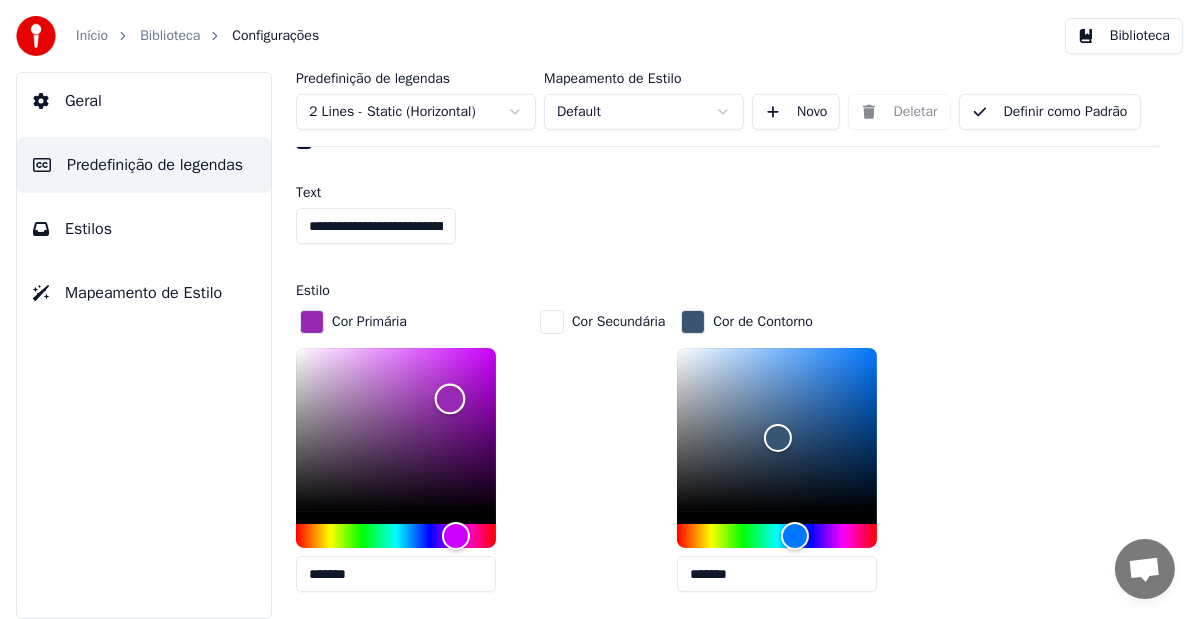 drag, startPoint x: 356, startPoint y: 369, endPoint x: 450, endPoint y: 395, distance: 97.52948 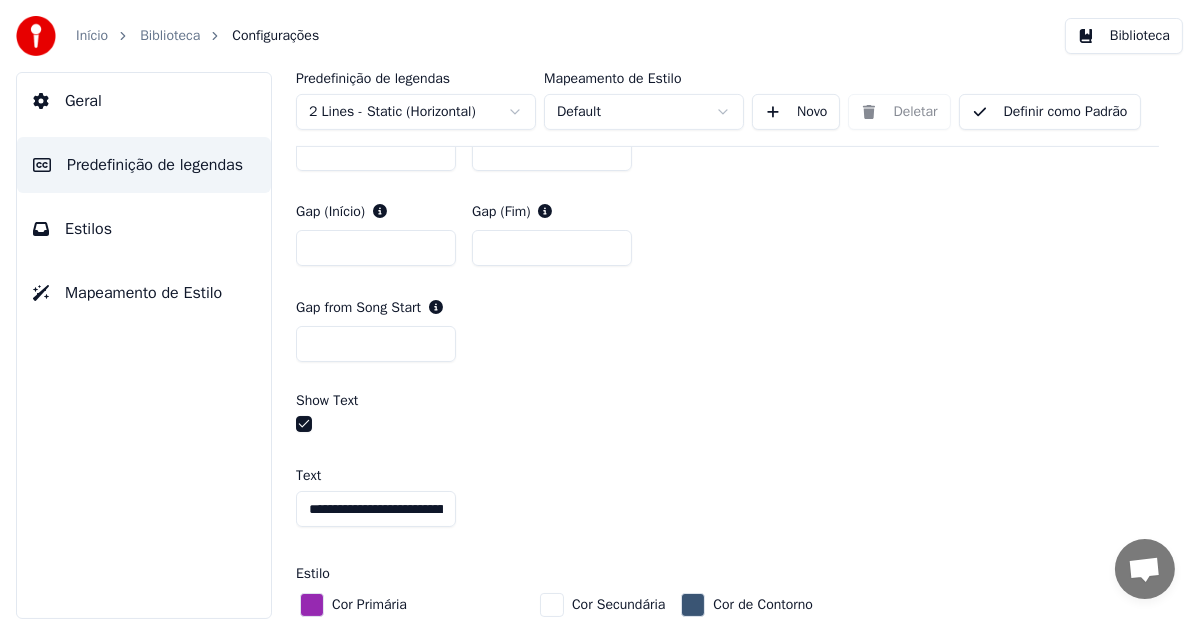 scroll, scrollTop: 1300, scrollLeft: 0, axis: vertical 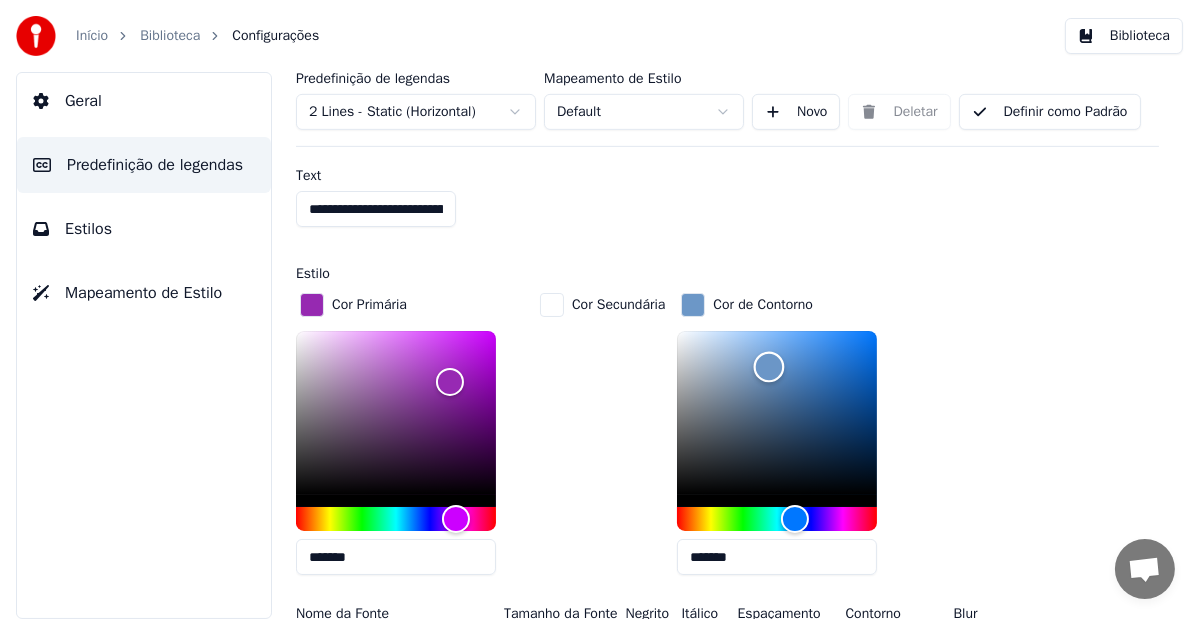 type on "*******" 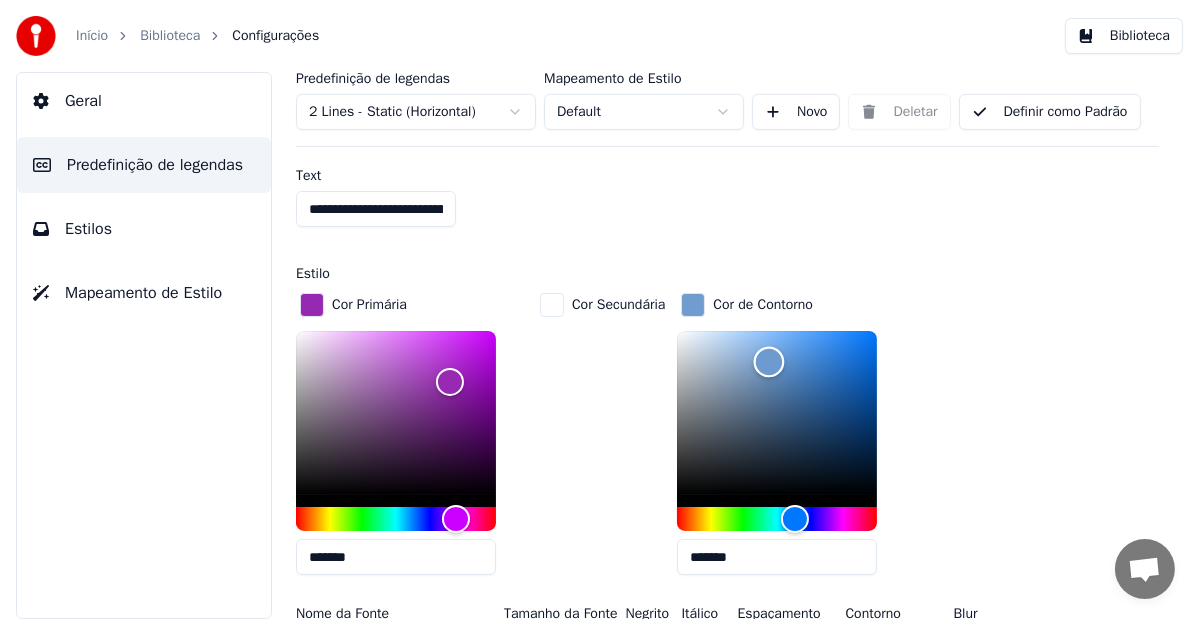 drag, startPoint x: 777, startPoint y: 418, endPoint x: 769, endPoint y: 359, distance: 59.5399 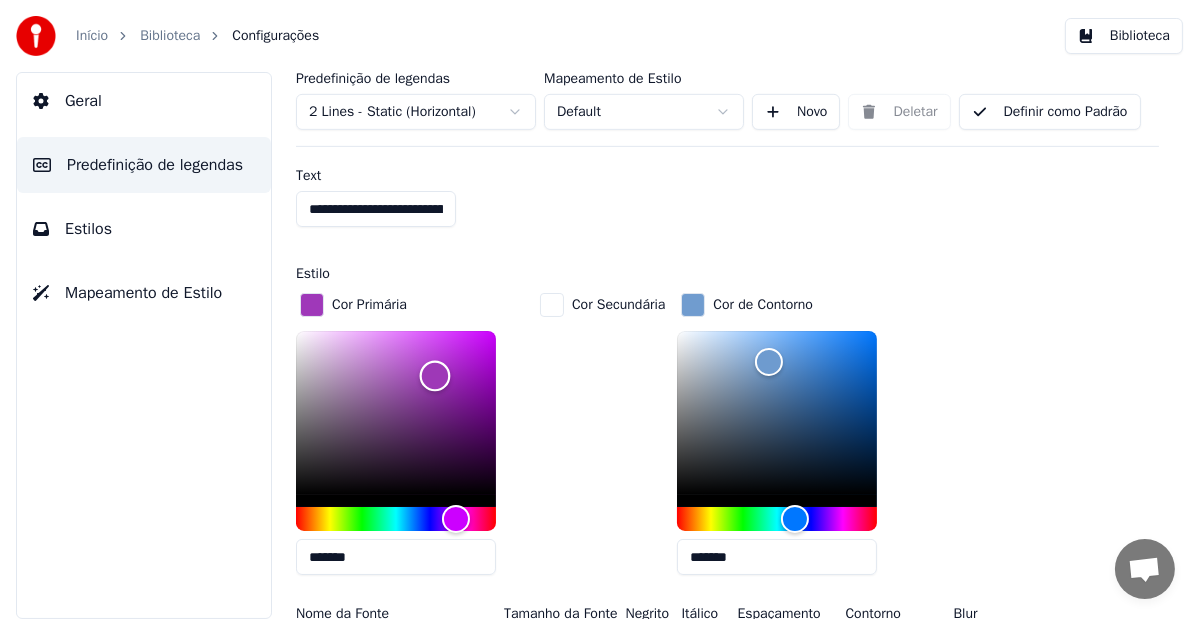 click at bounding box center [435, 376] 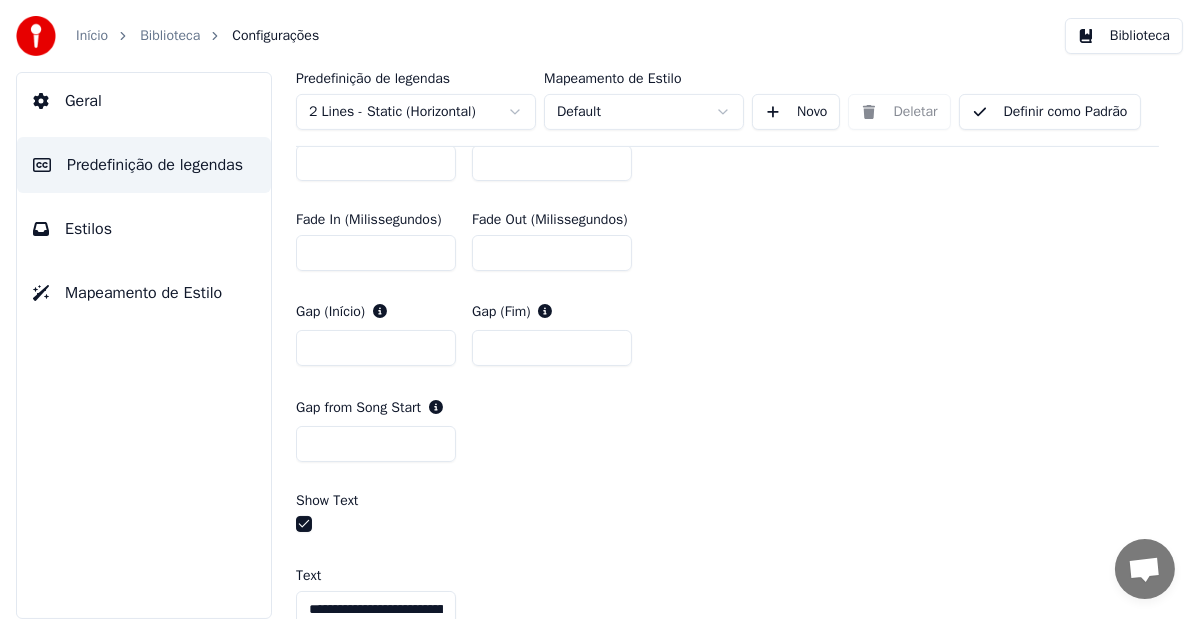 scroll, scrollTop: 1300, scrollLeft: 0, axis: vertical 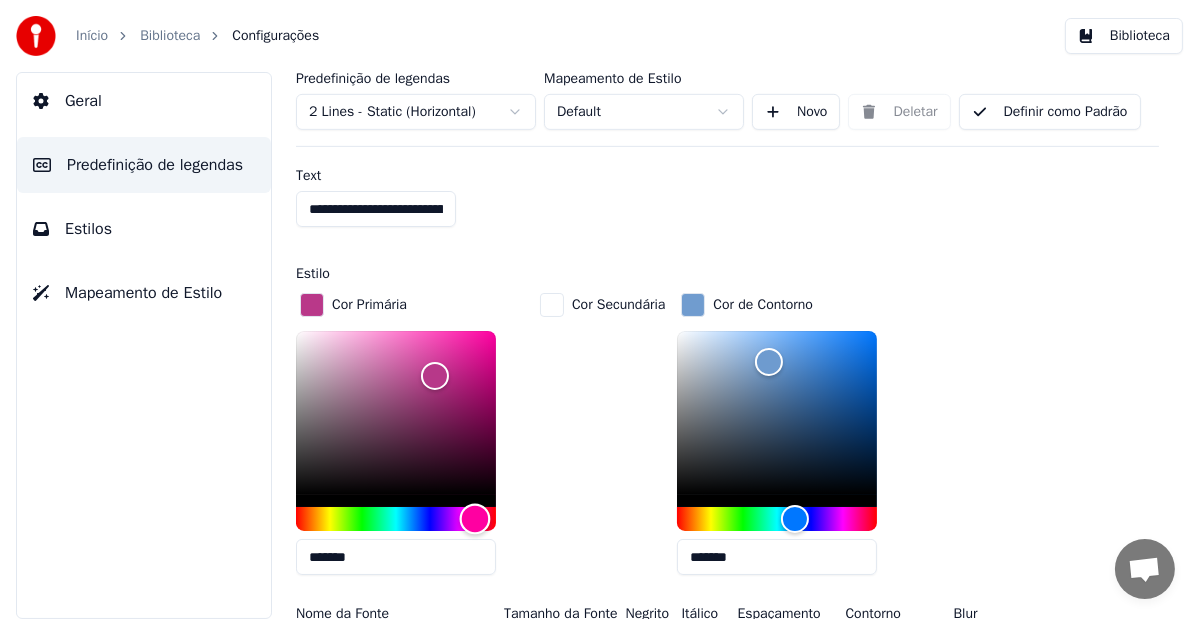 drag, startPoint x: 456, startPoint y: 520, endPoint x: 475, endPoint y: 515, distance: 19.646883 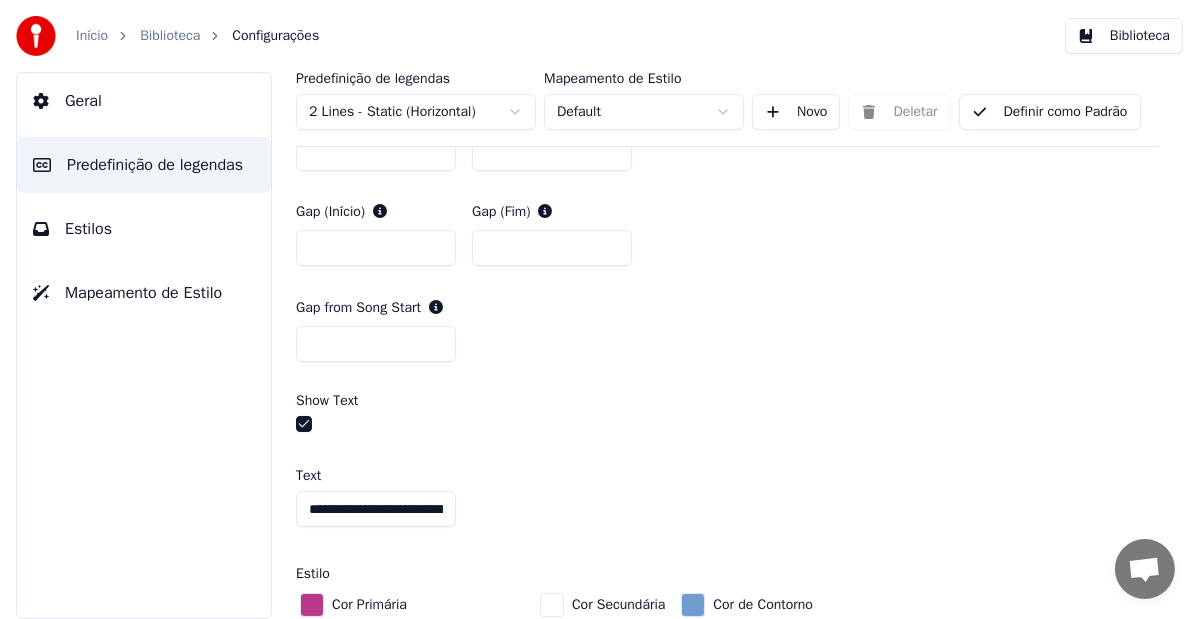 scroll, scrollTop: 1300, scrollLeft: 0, axis: vertical 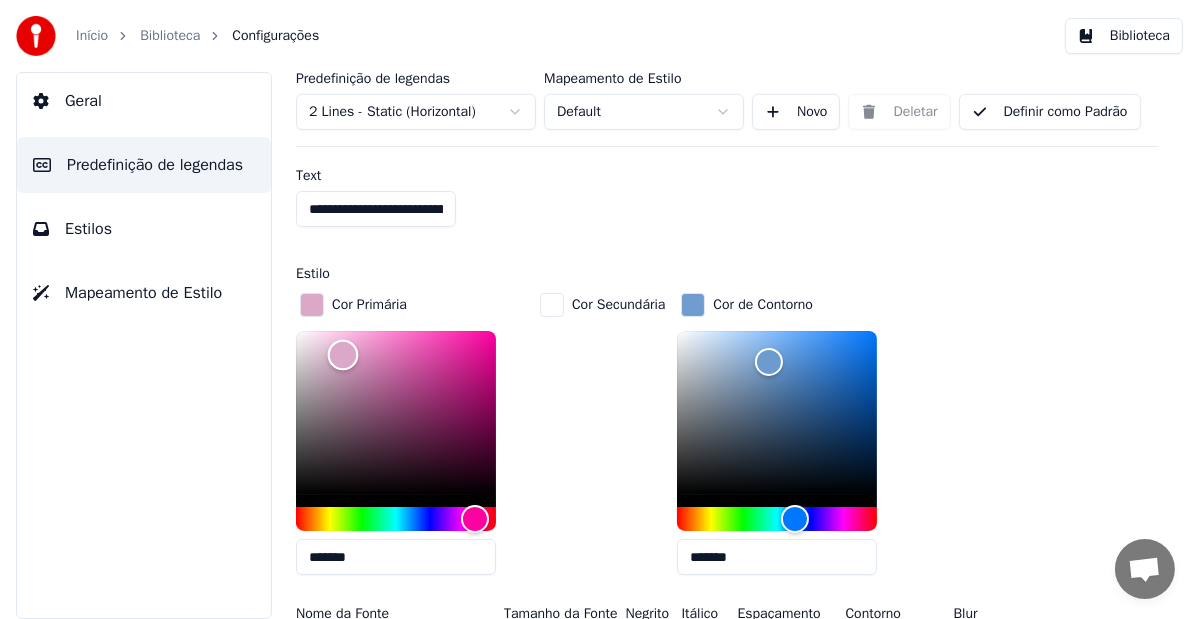 drag, startPoint x: 427, startPoint y: 373, endPoint x: 343, endPoint y: 351, distance: 86.833176 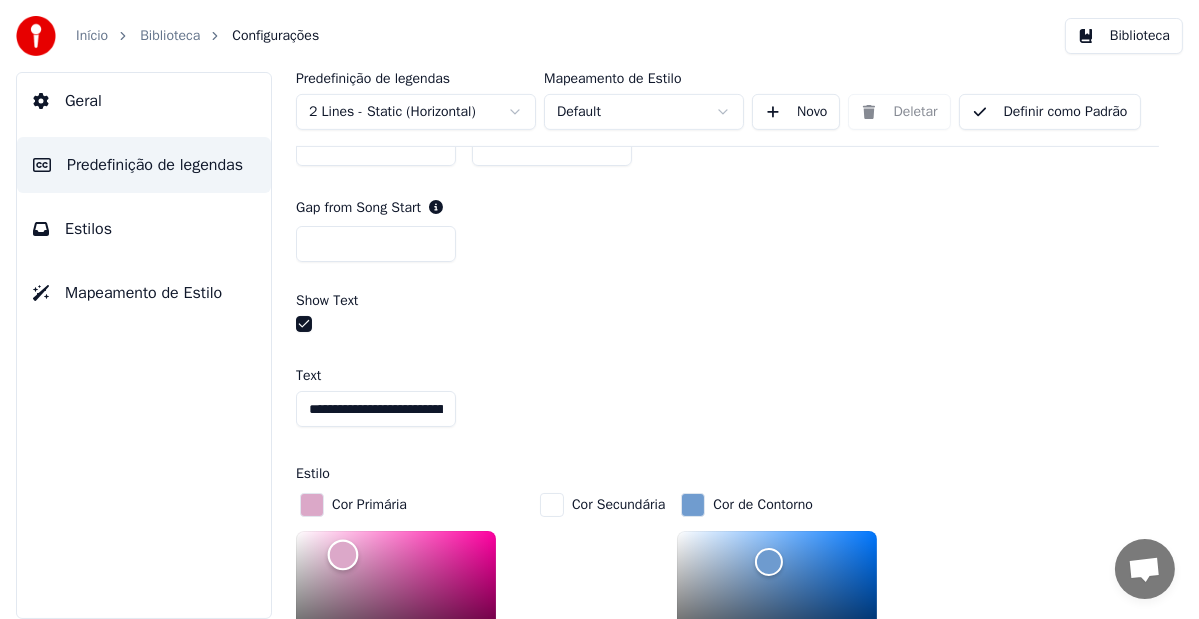 scroll, scrollTop: 1400, scrollLeft: 0, axis: vertical 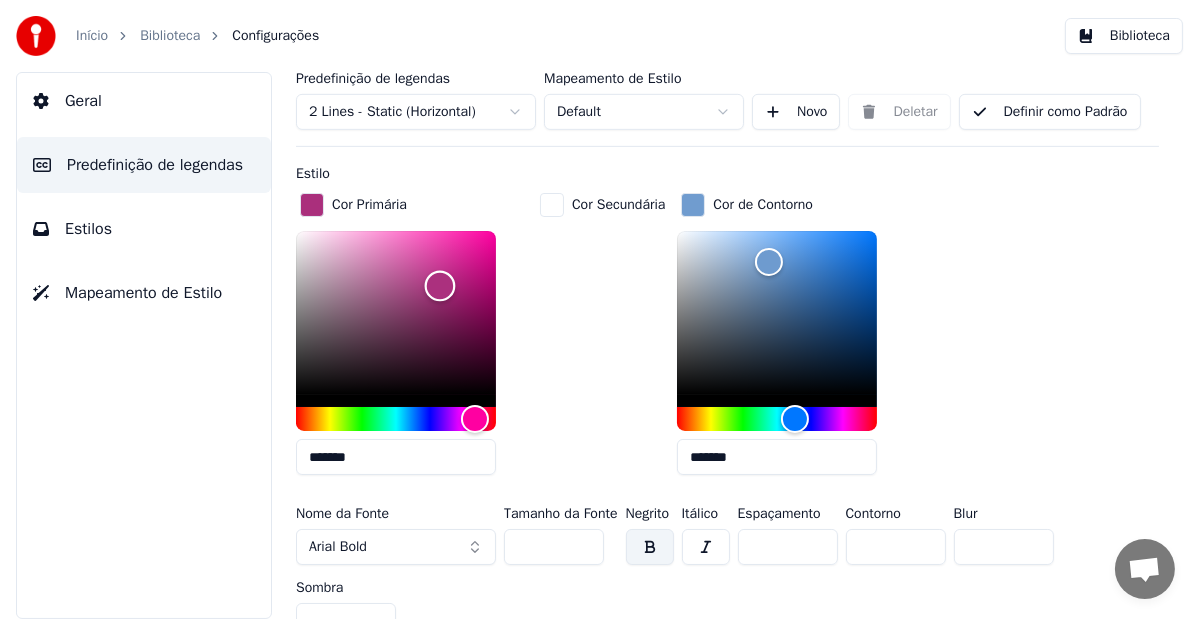type on "*******" 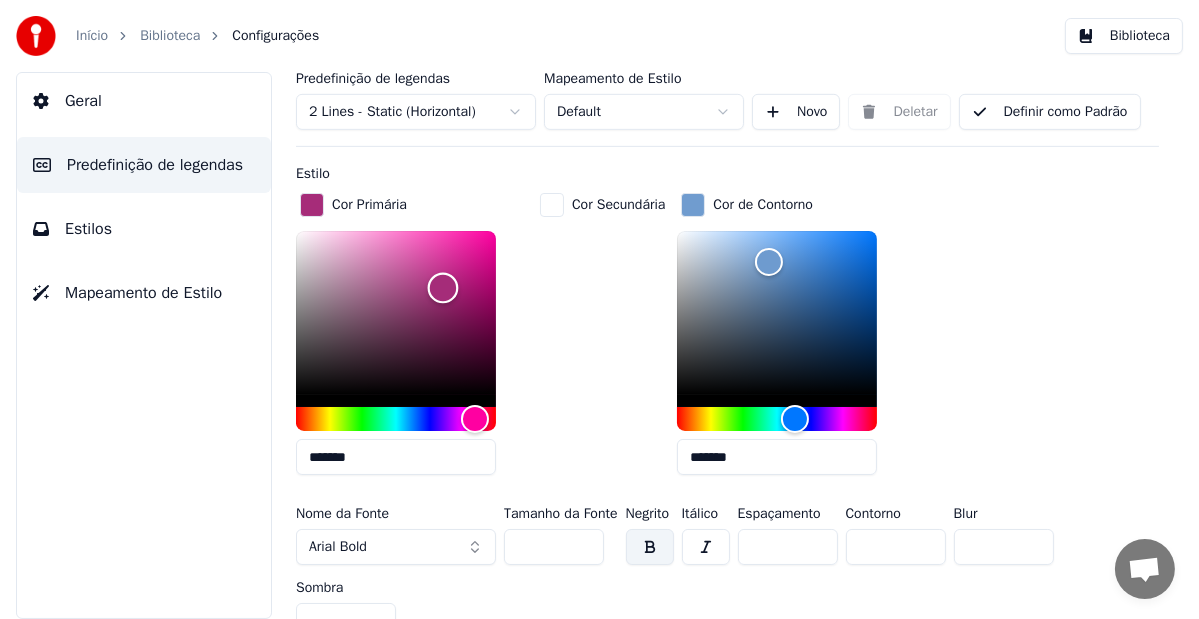 drag, startPoint x: 342, startPoint y: 255, endPoint x: 443, endPoint y: 285, distance: 105.36128 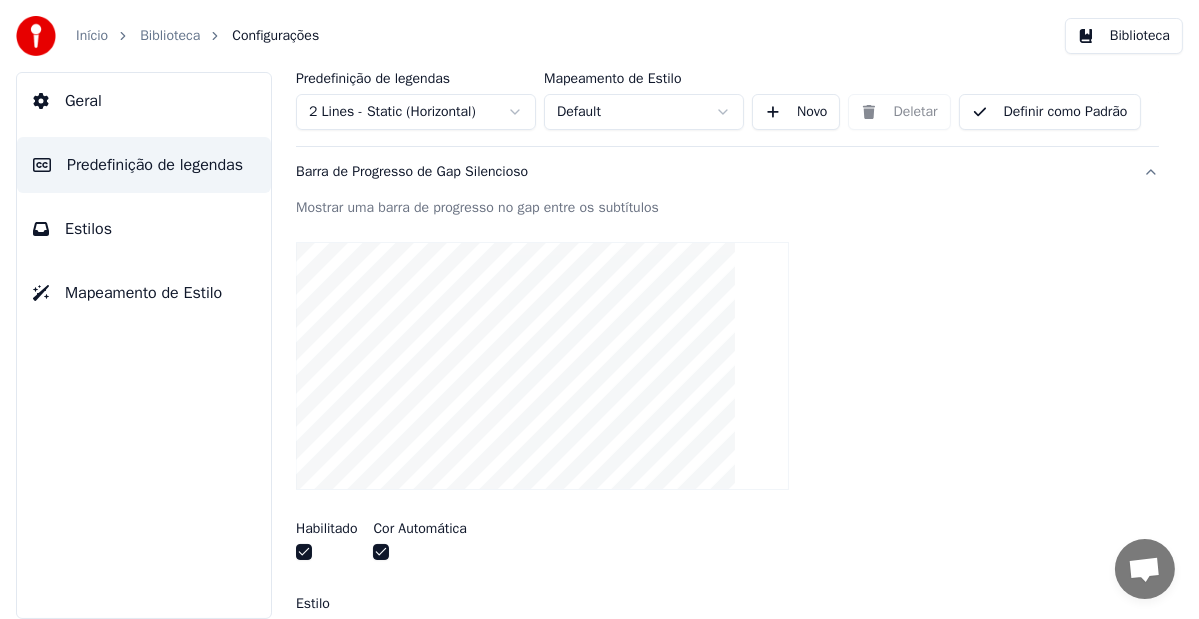 scroll, scrollTop: 0, scrollLeft: 0, axis: both 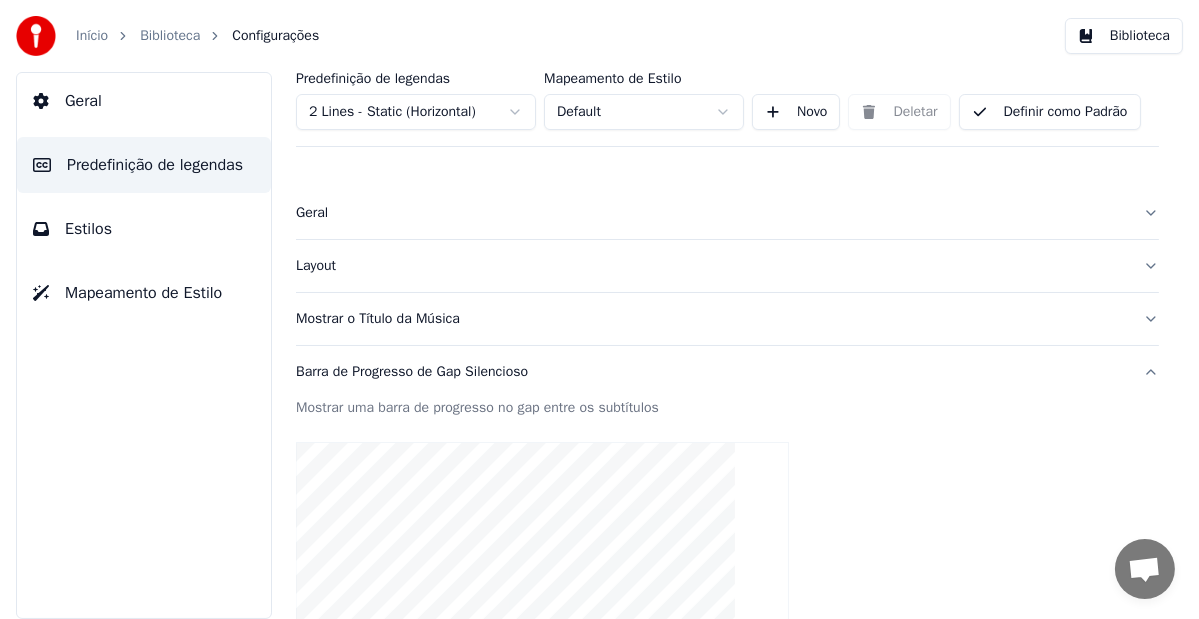 click on "Definir como Padrão" at bounding box center [1050, 112] 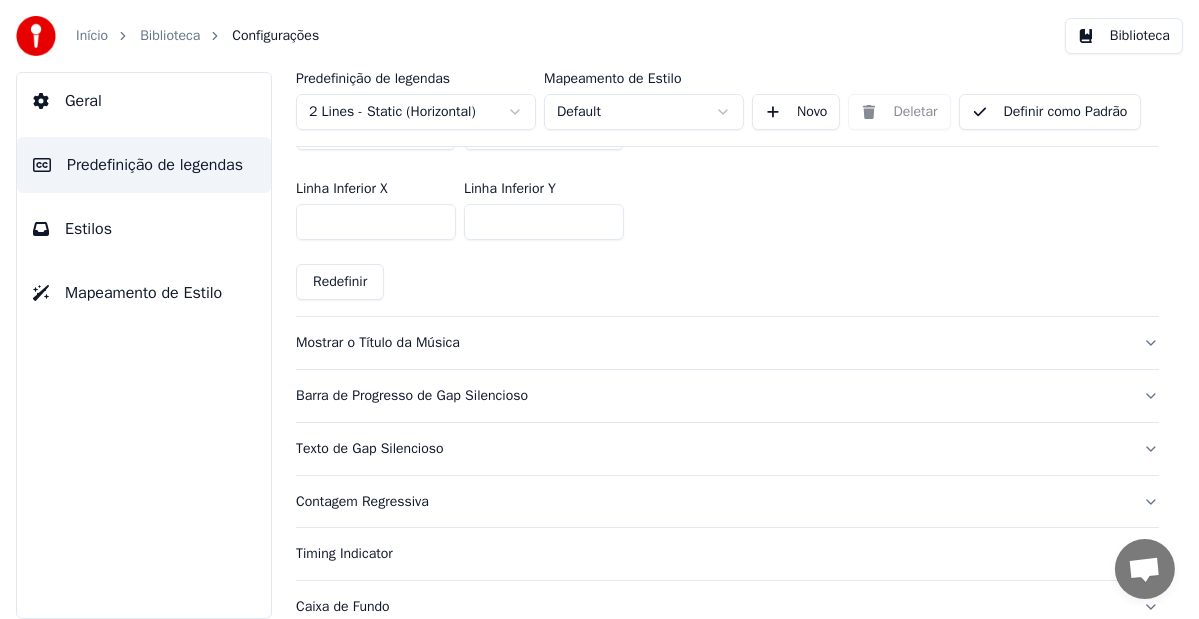 scroll, scrollTop: 892, scrollLeft: 0, axis: vertical 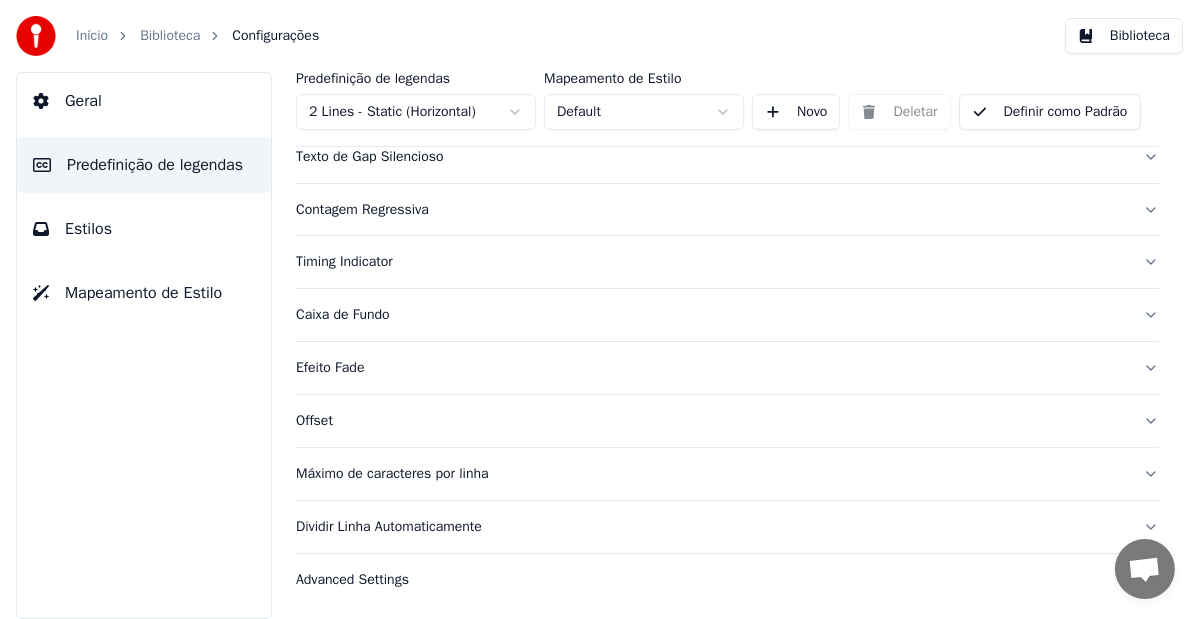 click on "Caixa de Fundo" at bounding box center [711, 315] 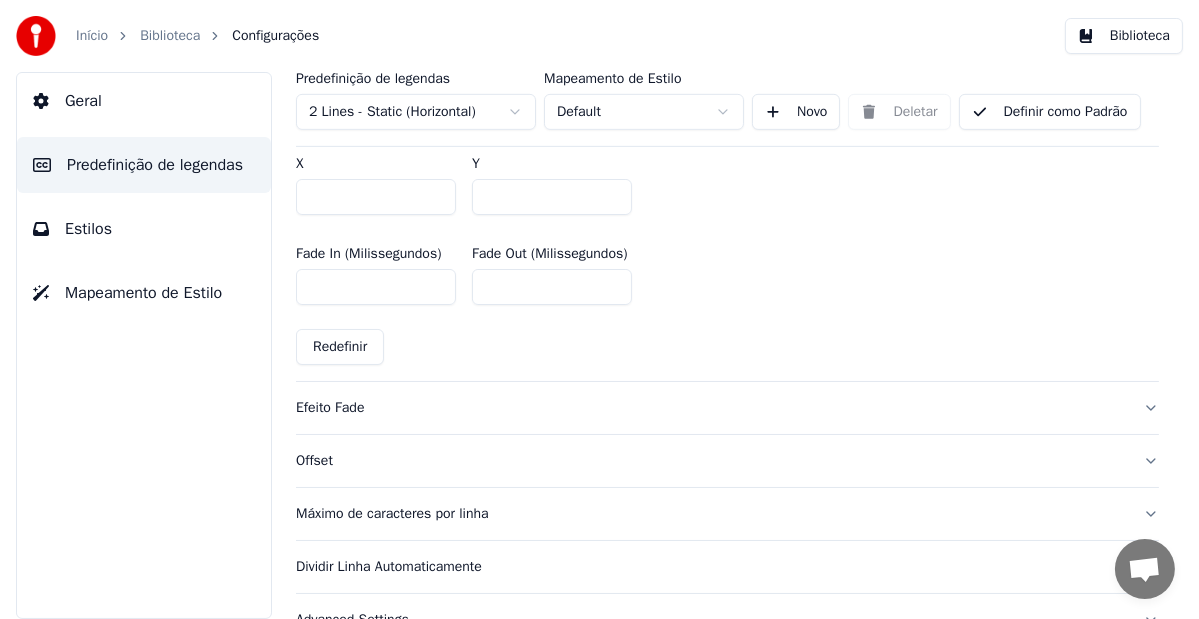 scroll, scrollTop: 1307, scrollLeft: 0, axis: vertical 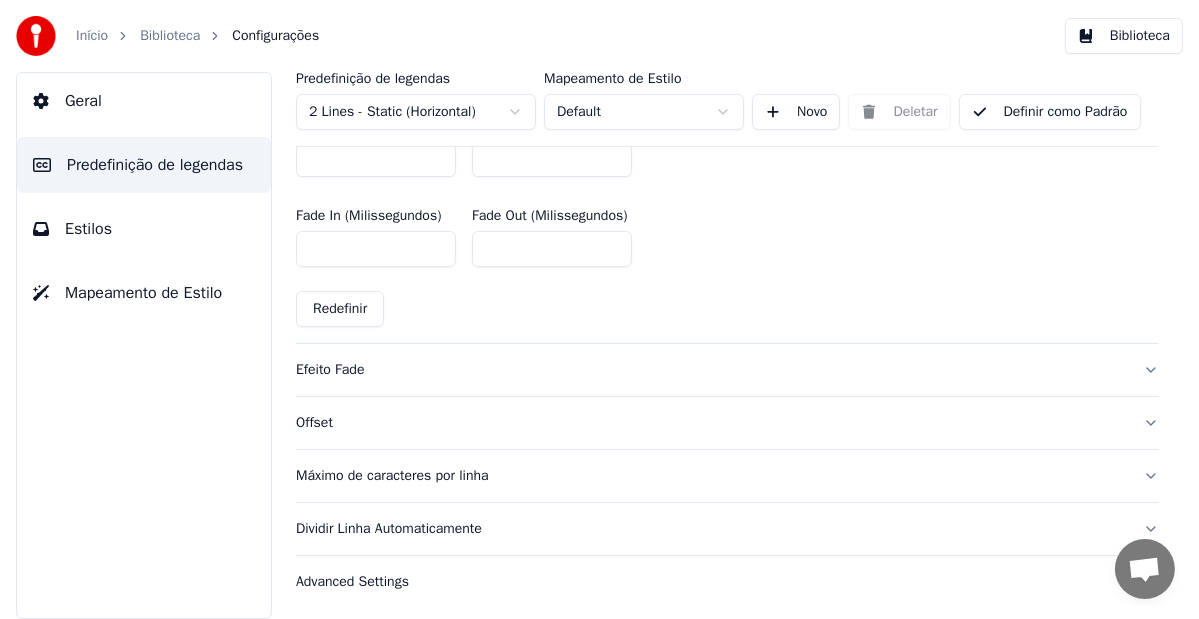 click on "Offset" at bounding box center (711, 423) 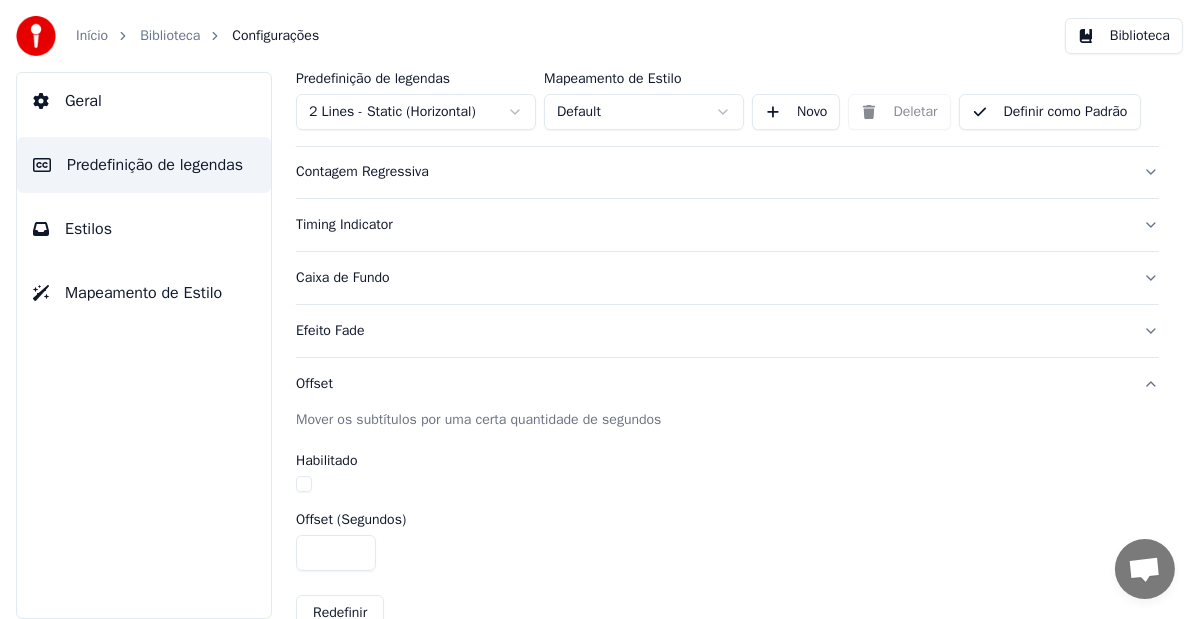 scroll, scrollTop: 506, scrollLeft: 0, axis: vertical 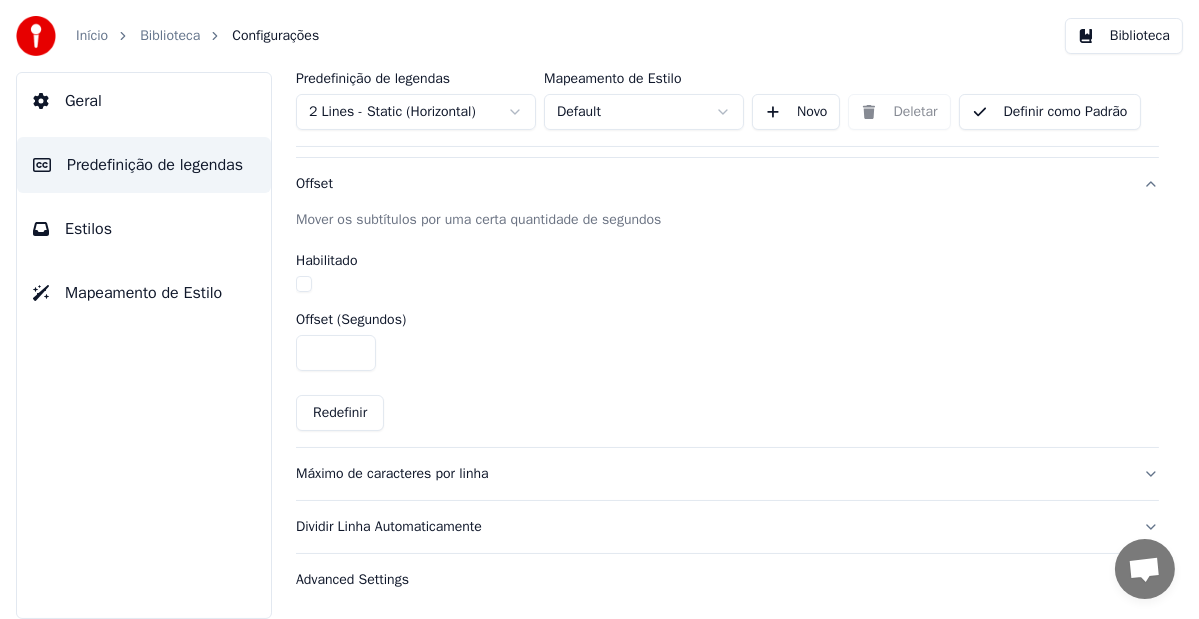 click on "Máximo de caracteres por linha" at bounding box center [711, 474] 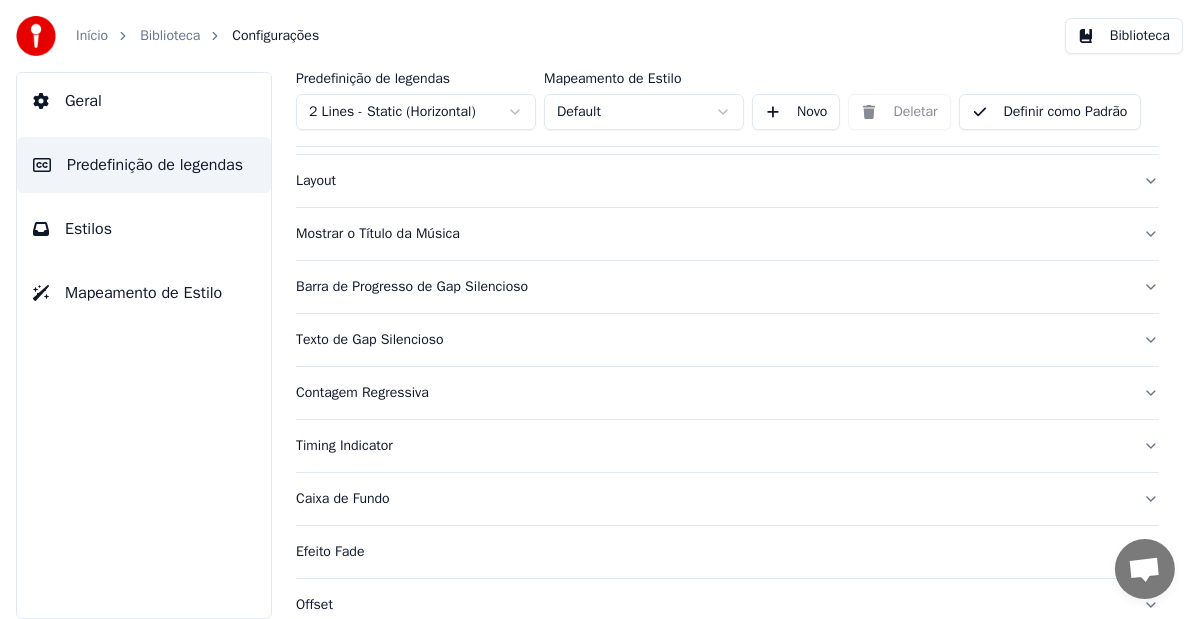 scroll, scrollTop: 0, scrollLeft: 0, axis: both 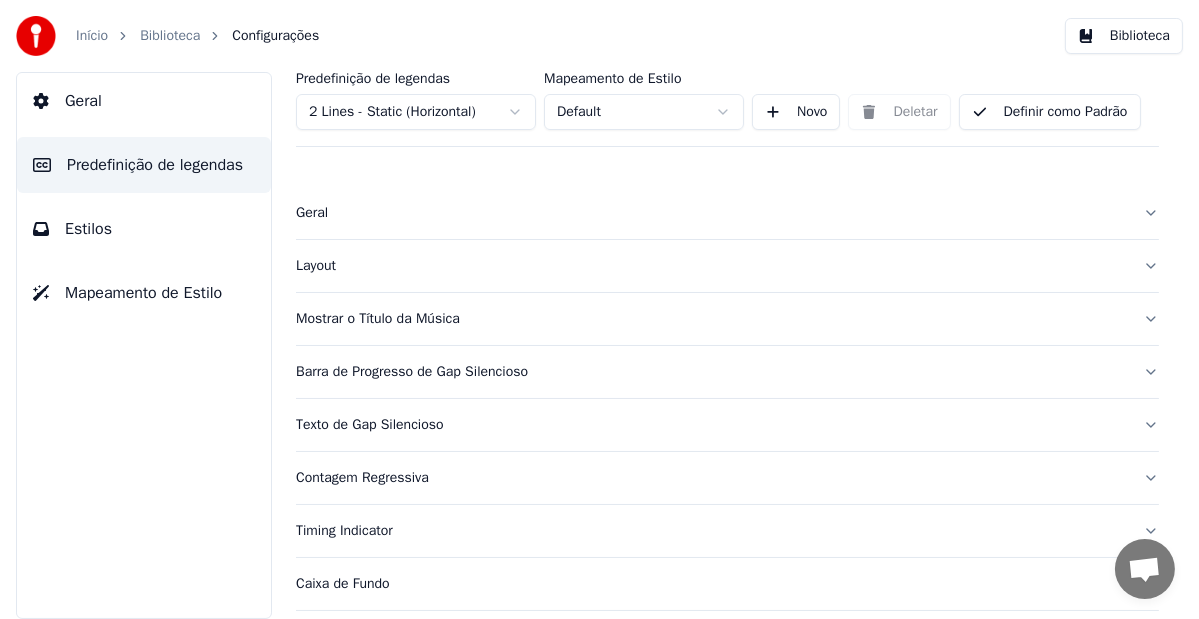 click on "Geral" at bounding box center [727, 213] 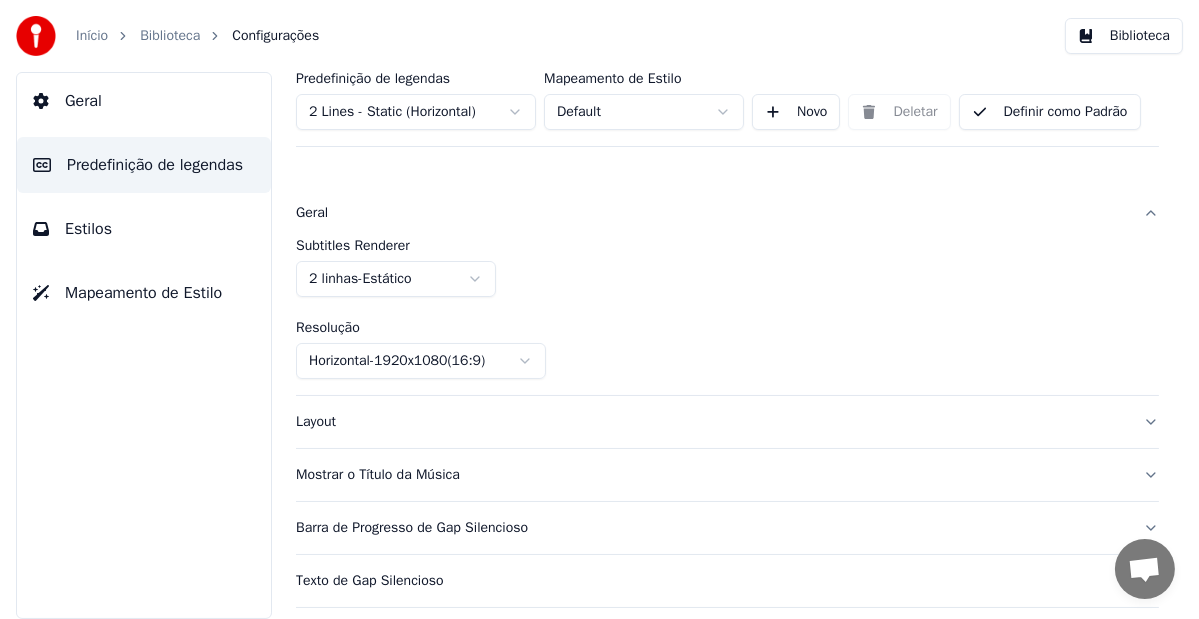scroll, scrollTop: 100, scrollLeft: 0, axis: vertical 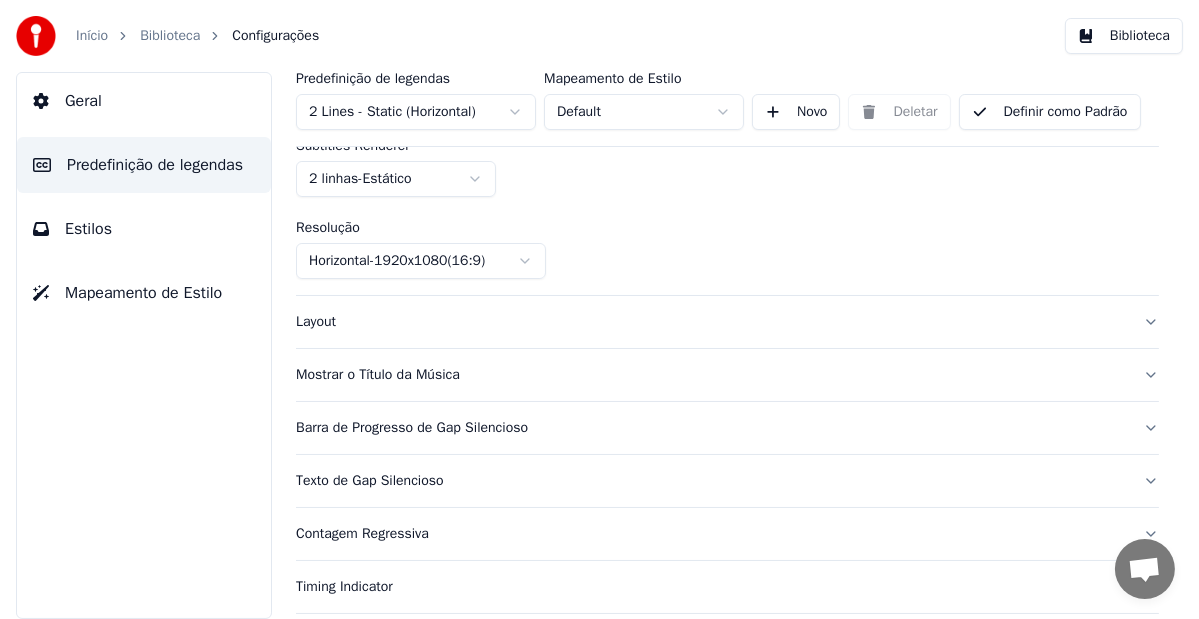 click on "Layout" at bounding box center [711, 322] 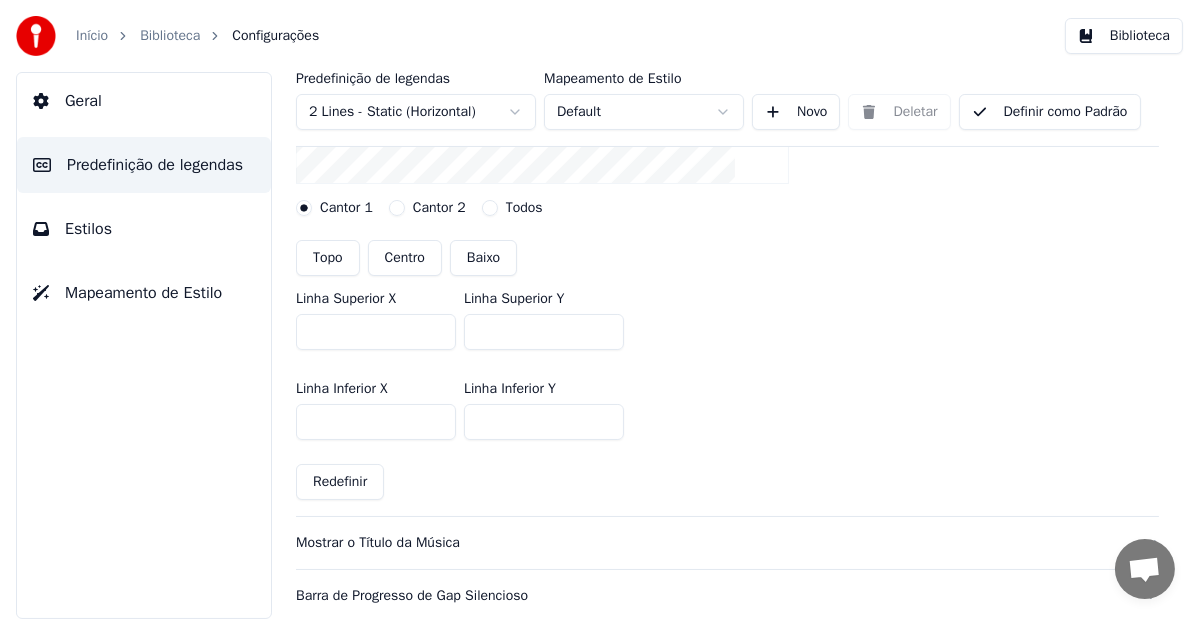 scroll, scrollTop: 600, scrollLeft: 0, axis: vertical 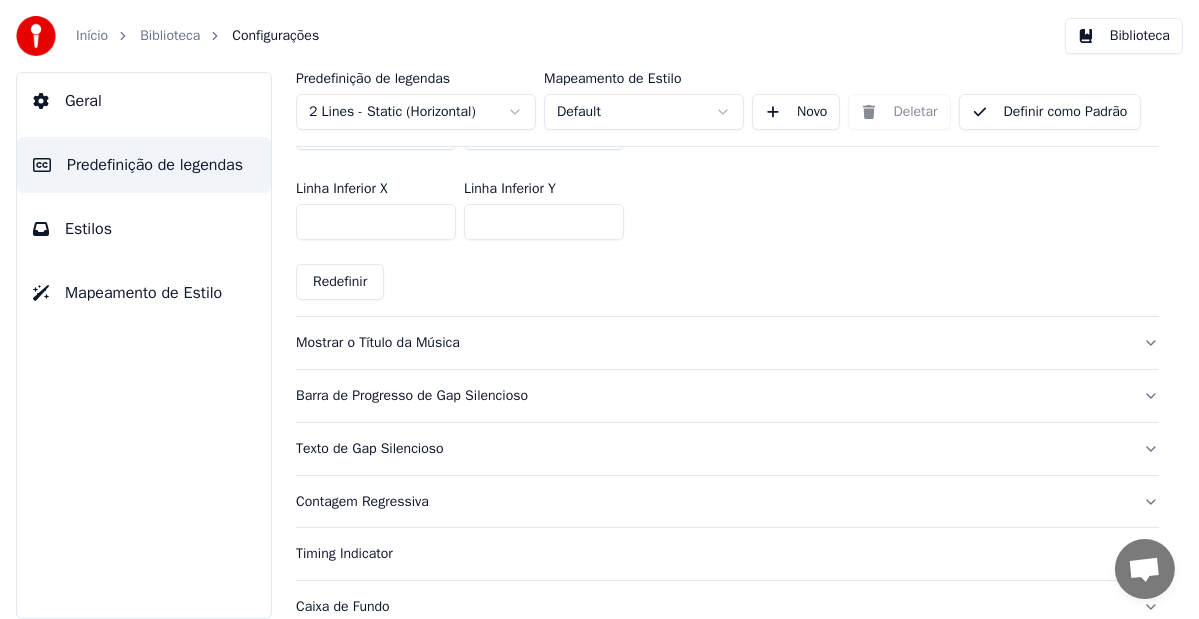 click on "Texto de Gap Silencioso" at bounding box center [711, 449] 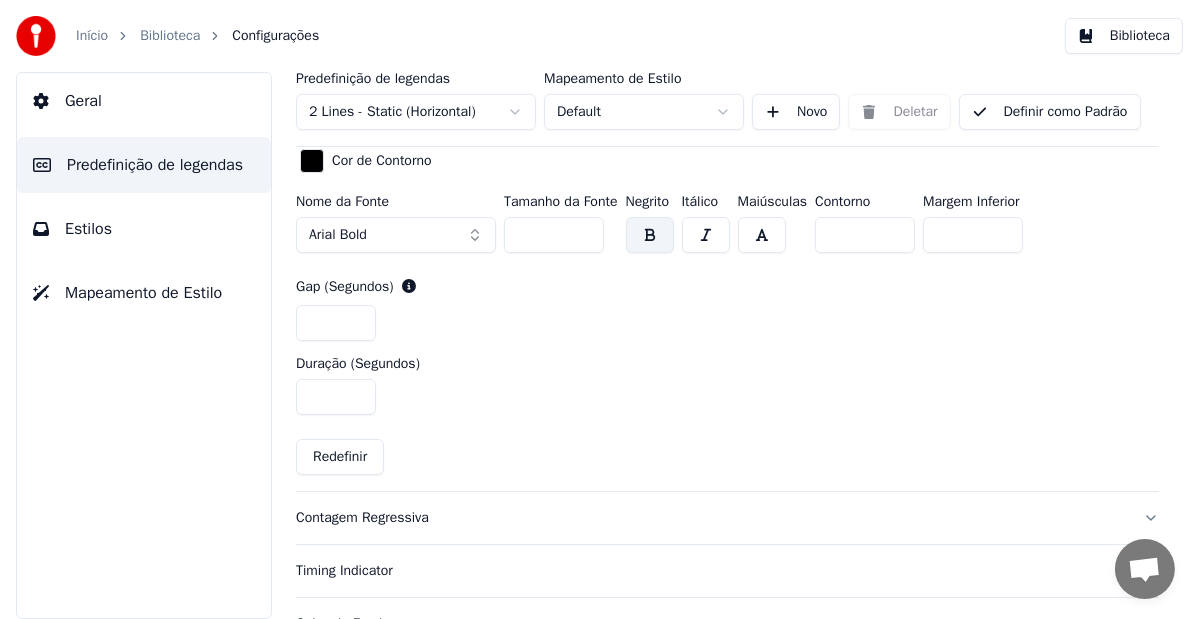 scroll, scrollTop: 1000, scrollLeft: 0, axis: vertical 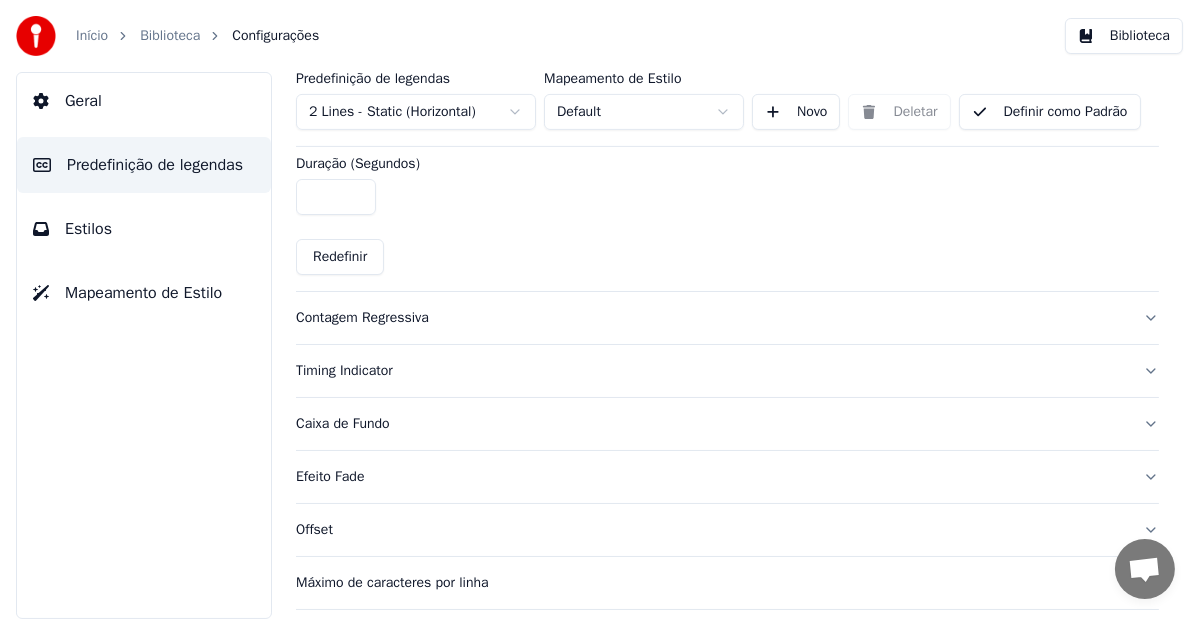 click on "Caixa de Fundo" at bounding box center [711, 424] 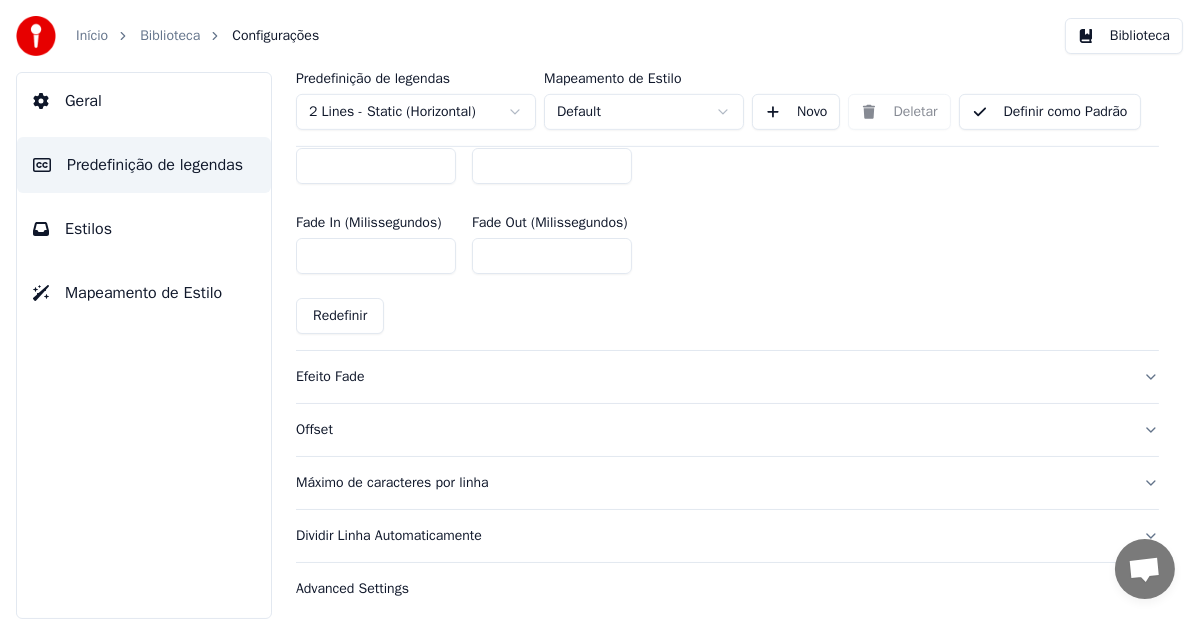 scroll, scrollTop: 1307, scrollLeft: 0, axis: vertical 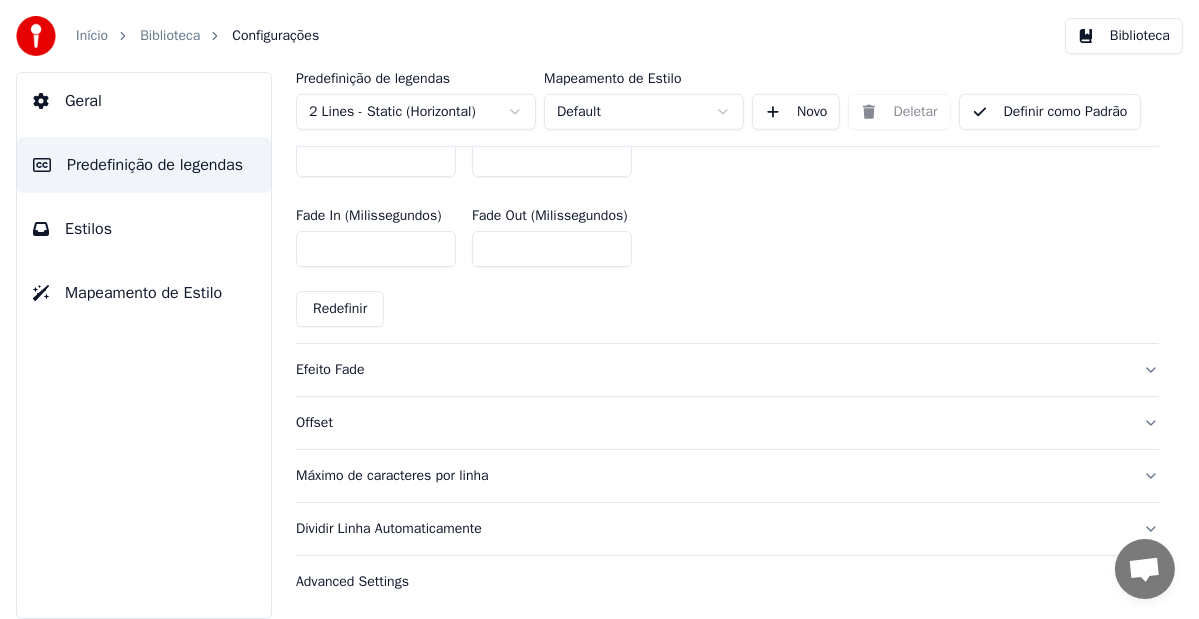 click on "Máximo de caracteres por linha" at bounding box center (711, 476) 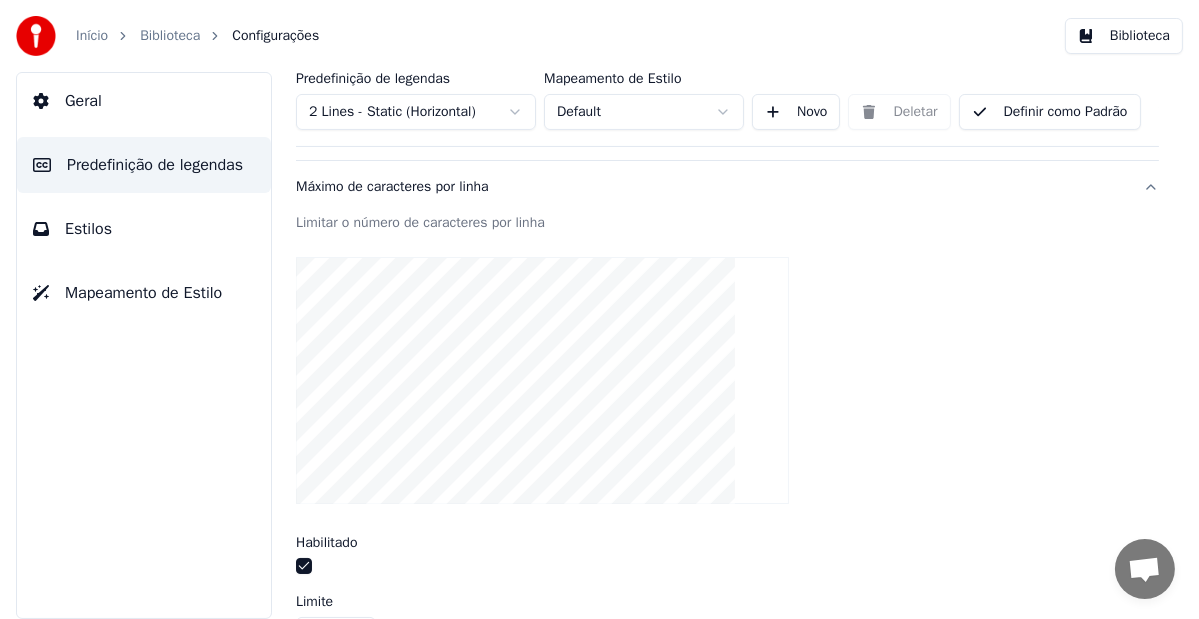 scroll, scrollTop: 785, scrollLeft: 0, axis: vertical 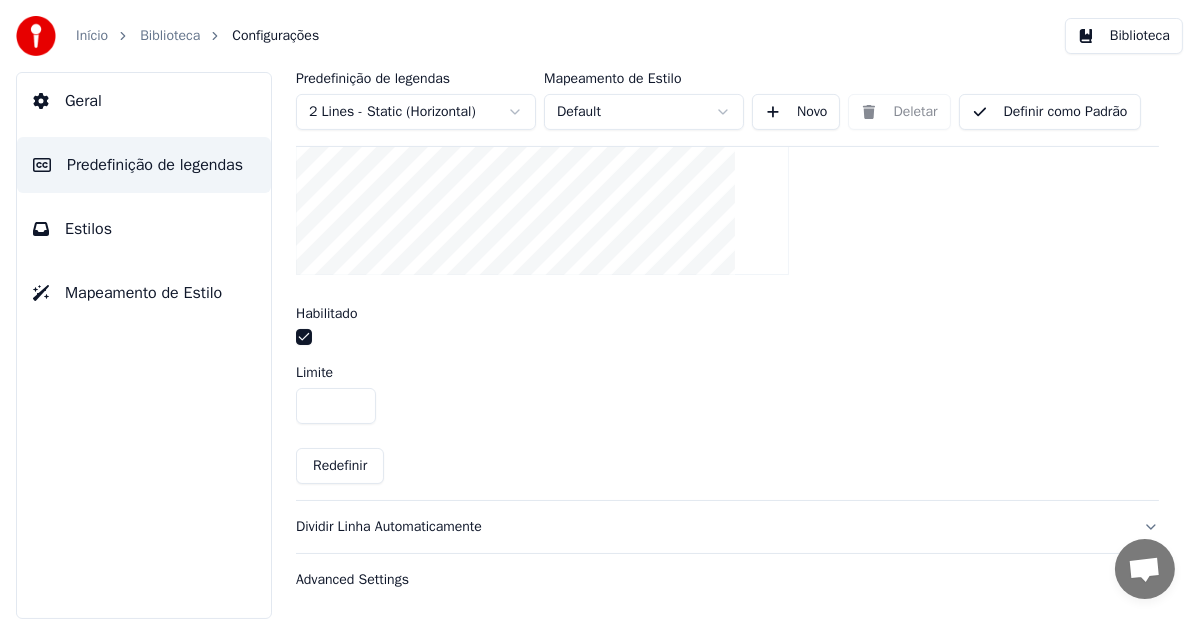 click on "Advanced Settings" at bounding box center (711, 580) 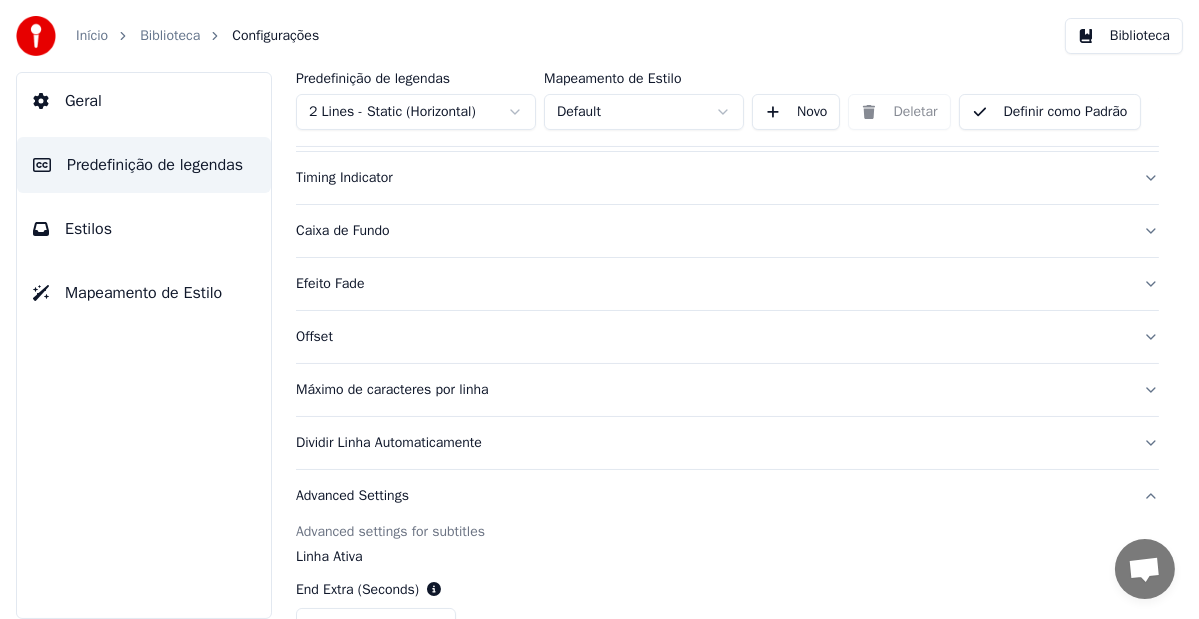 scroll, scrollTop: 0, scrollLeft: 0, axis: both 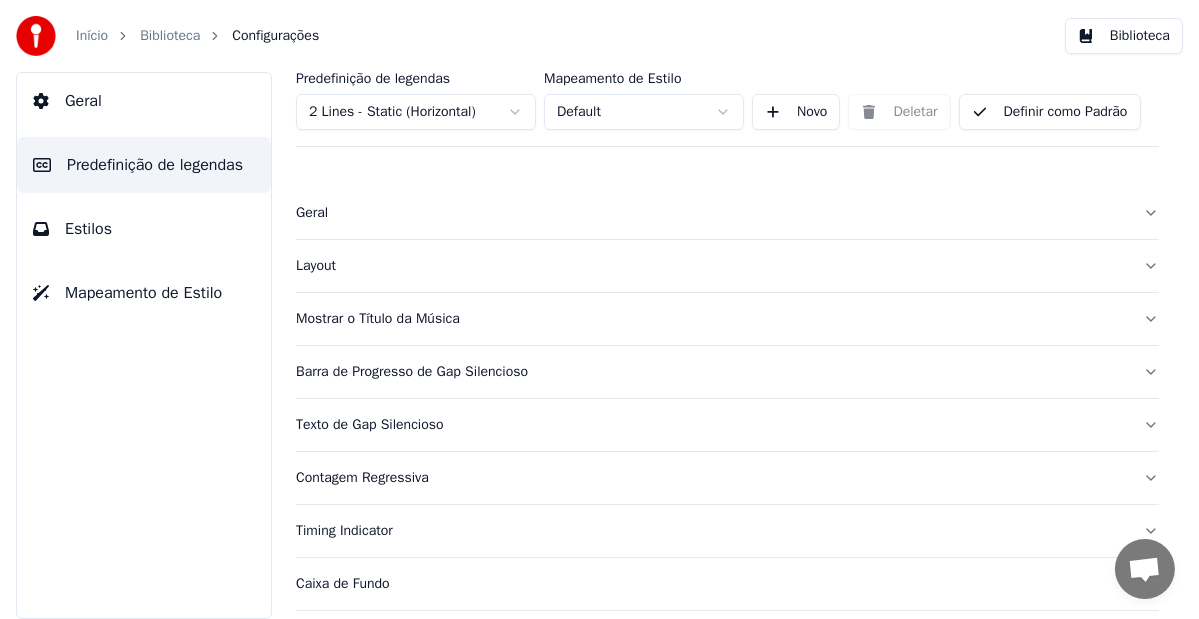 click on "Geral" at bounding box center [711, 213] 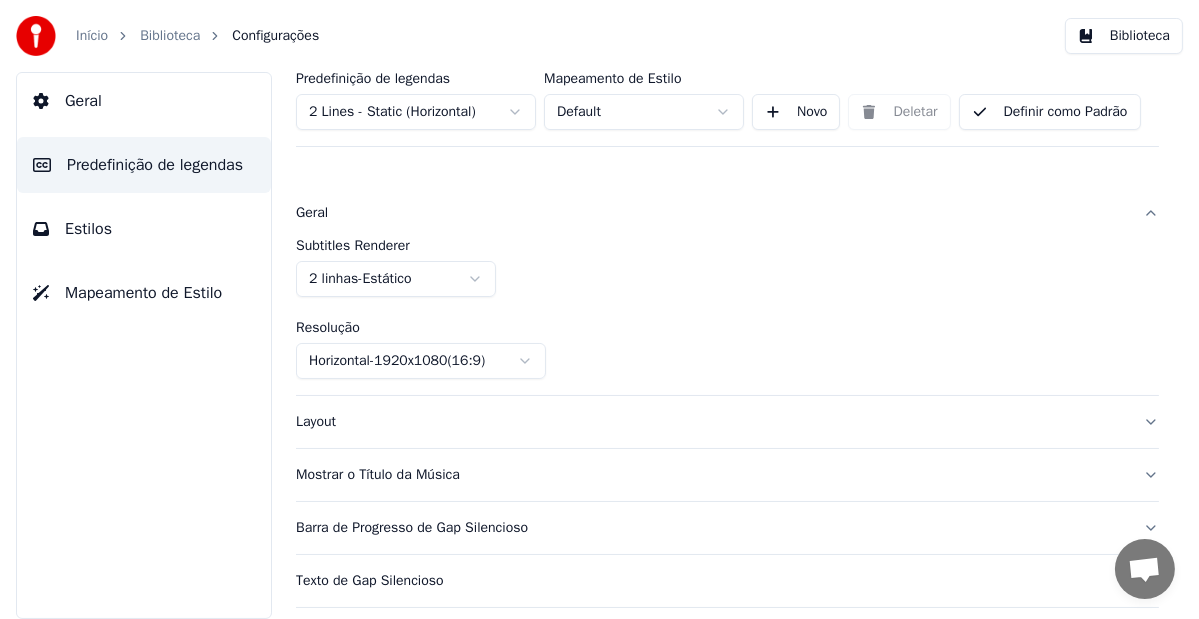 click on "Estilos" at bounding box center (144, 229) 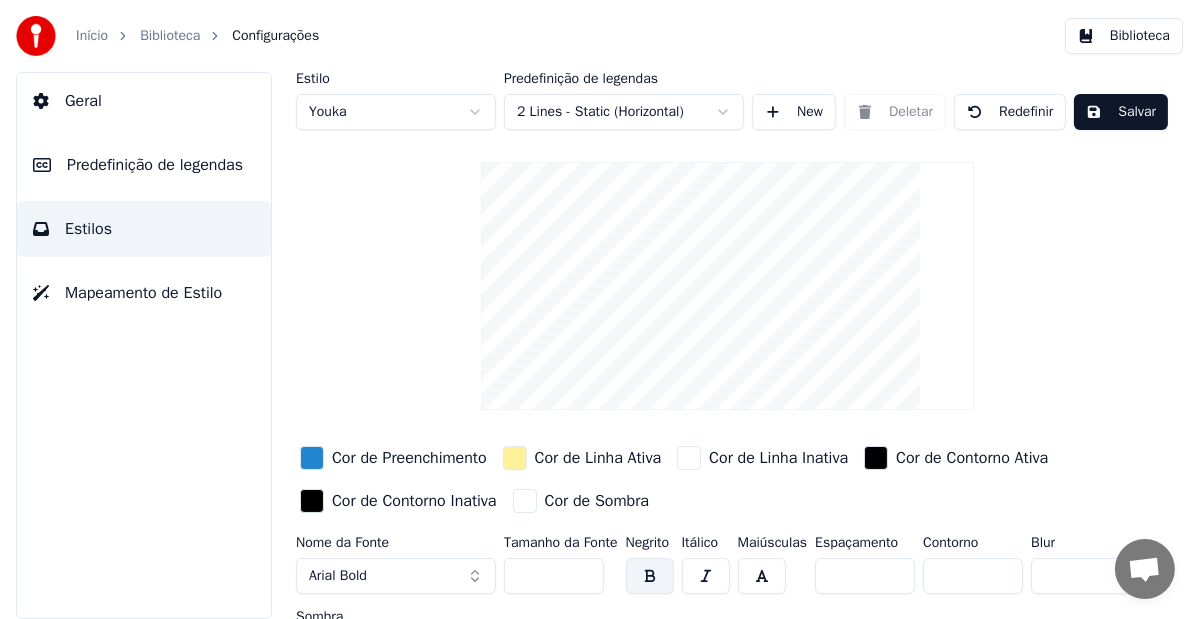 scroll, scrollTop: 53, scrollLeft: 0, axis: vertical 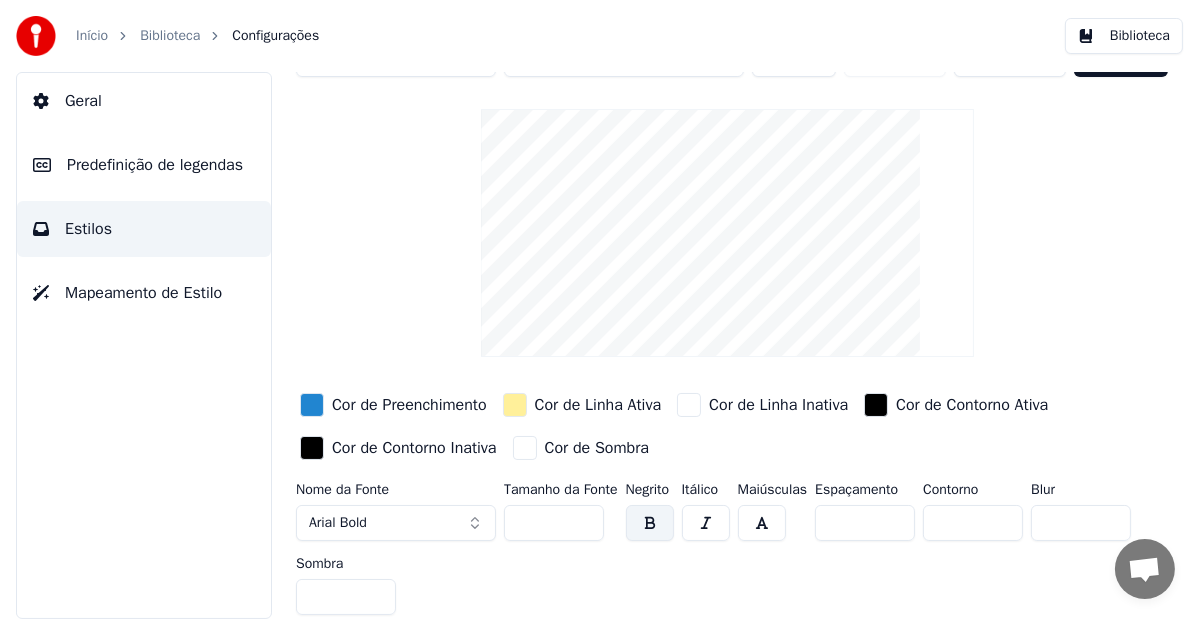 click on "Predefinição de legendas" at bounding box center [155, 165] 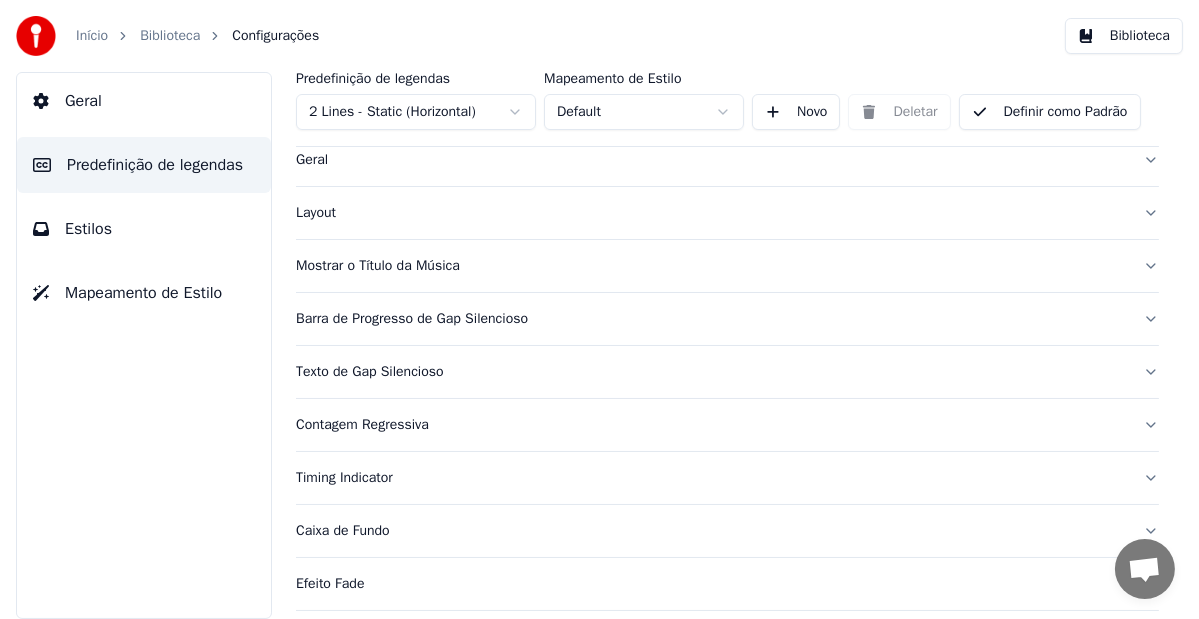 click on "Barra de Progresso de Gap Silencioso" at bounding box center (711, 319) 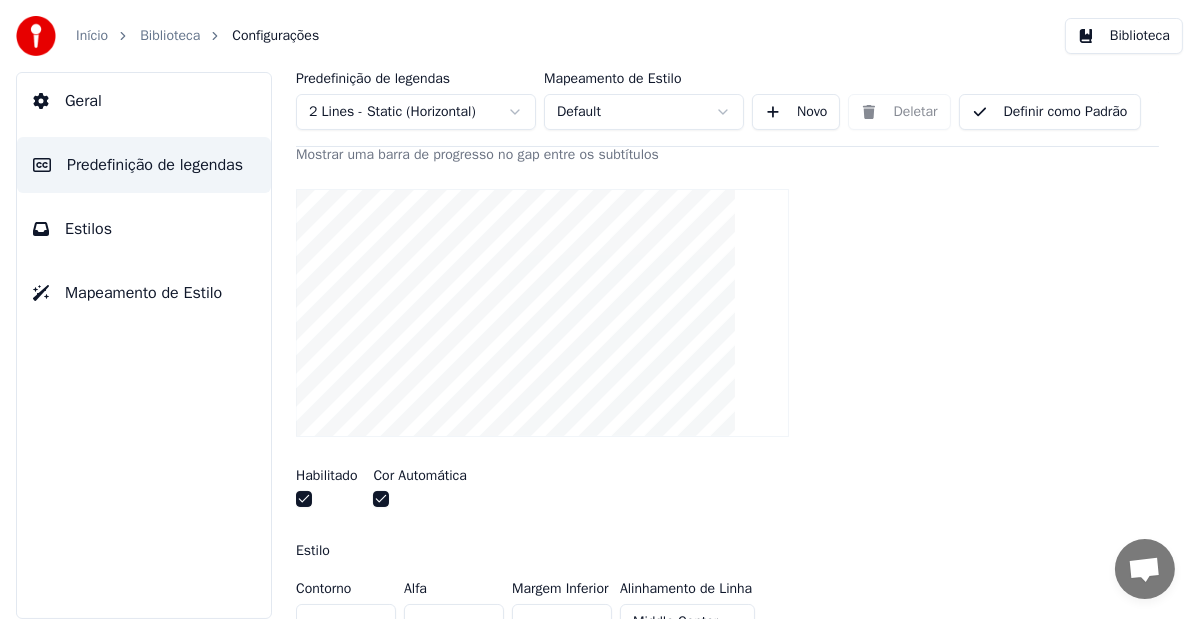 scroll, scrollTop: 53, scrollLeft: 0, axis: vertical 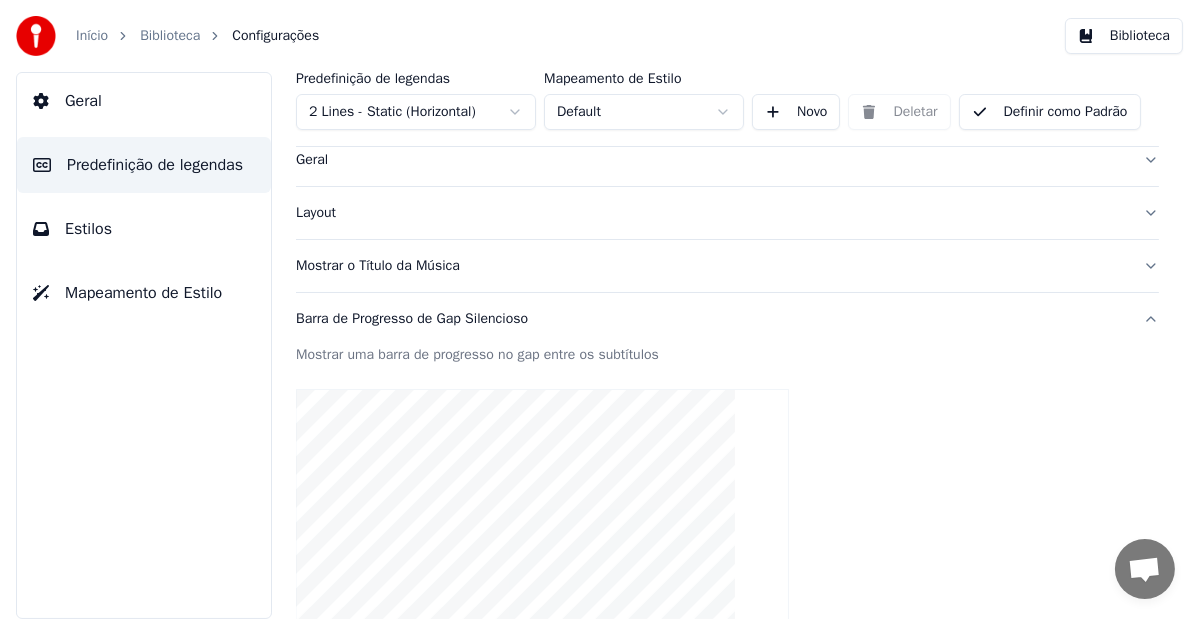 click on "Barra de Progresso de Gap Silencioso" at bounding box center [711, 319] 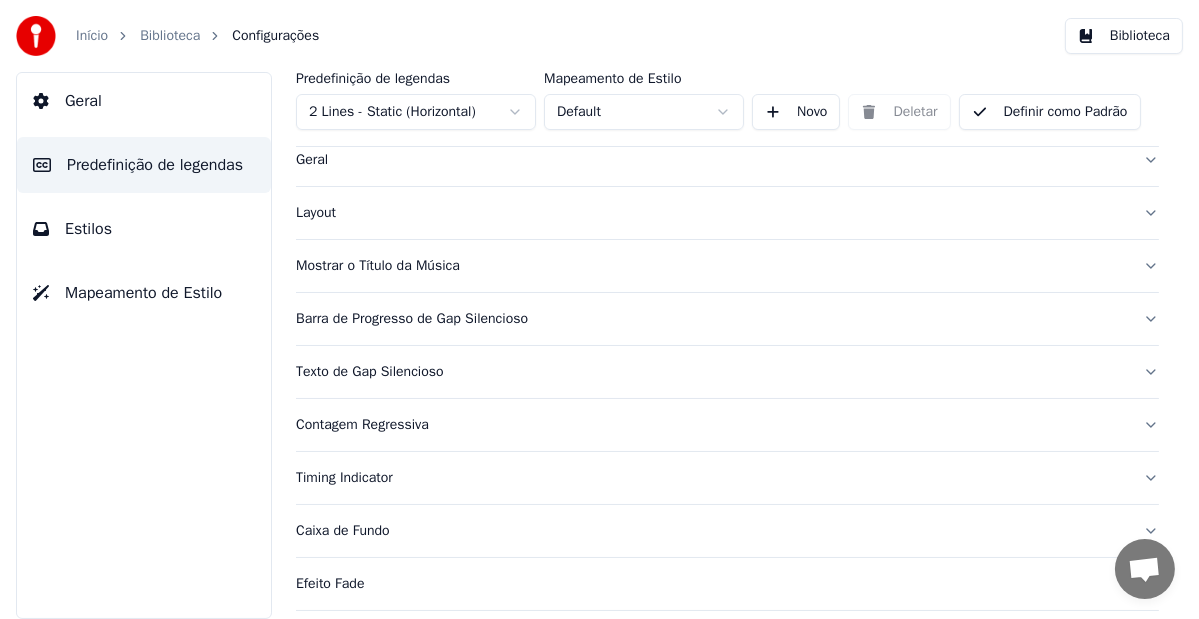 click on "Texto de Gap Silencioso" at bounding box center (711, 372) 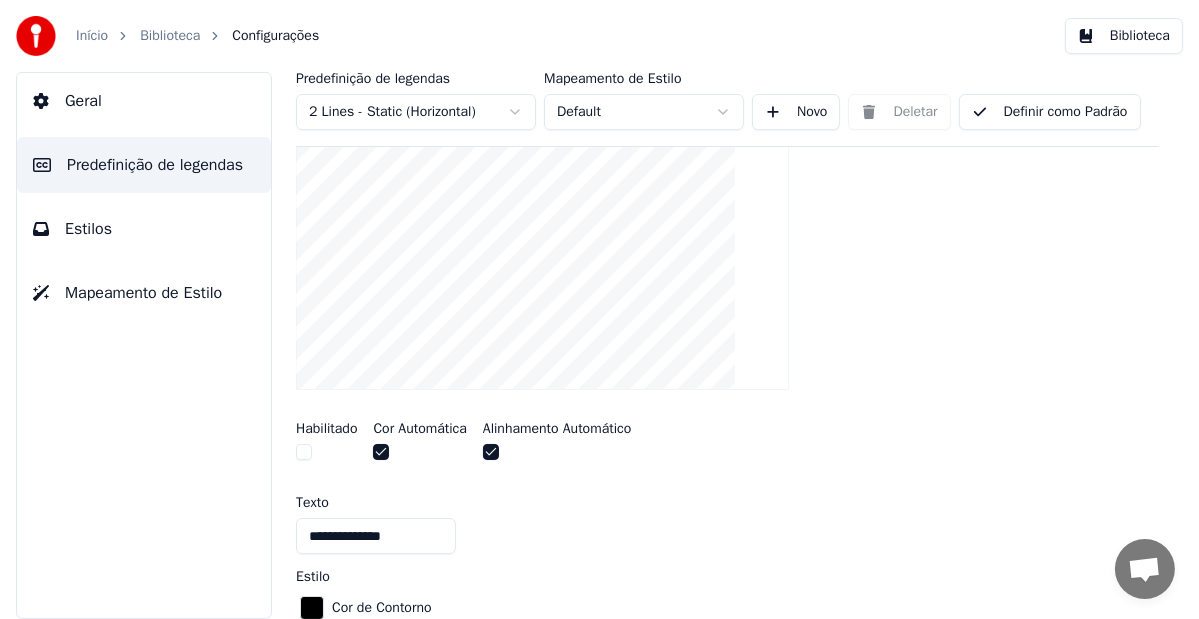 scroll, scrollTop: 153, scrollLeft: 0, axis: vertical 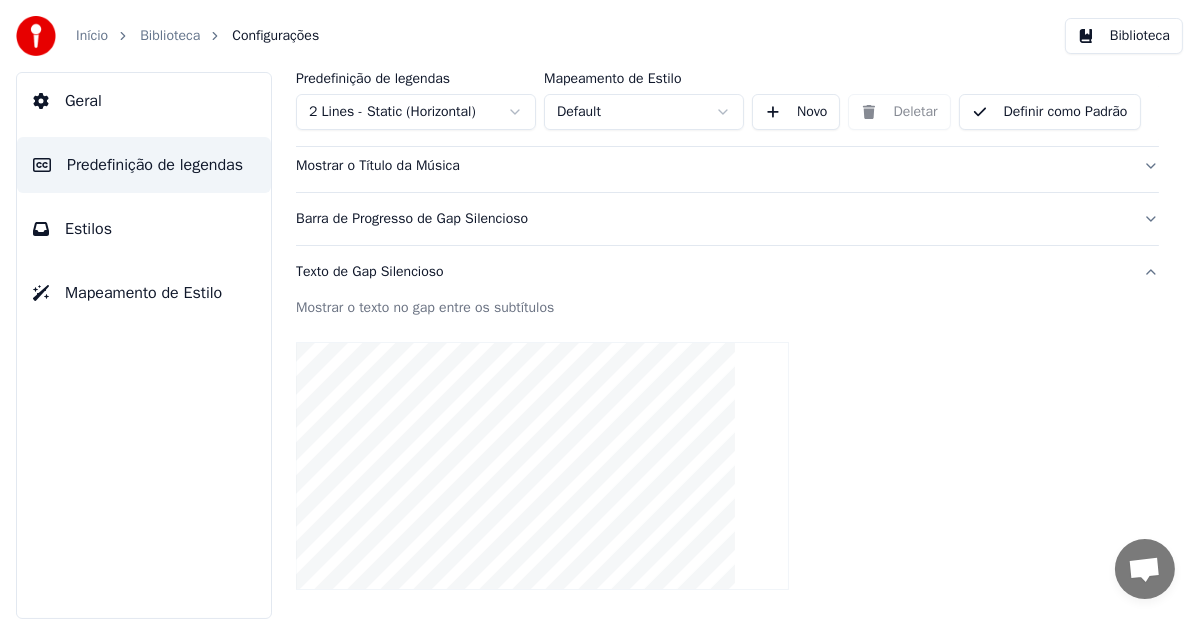click on "Mapeamento de Estilo" at bounding box center (143, 293) 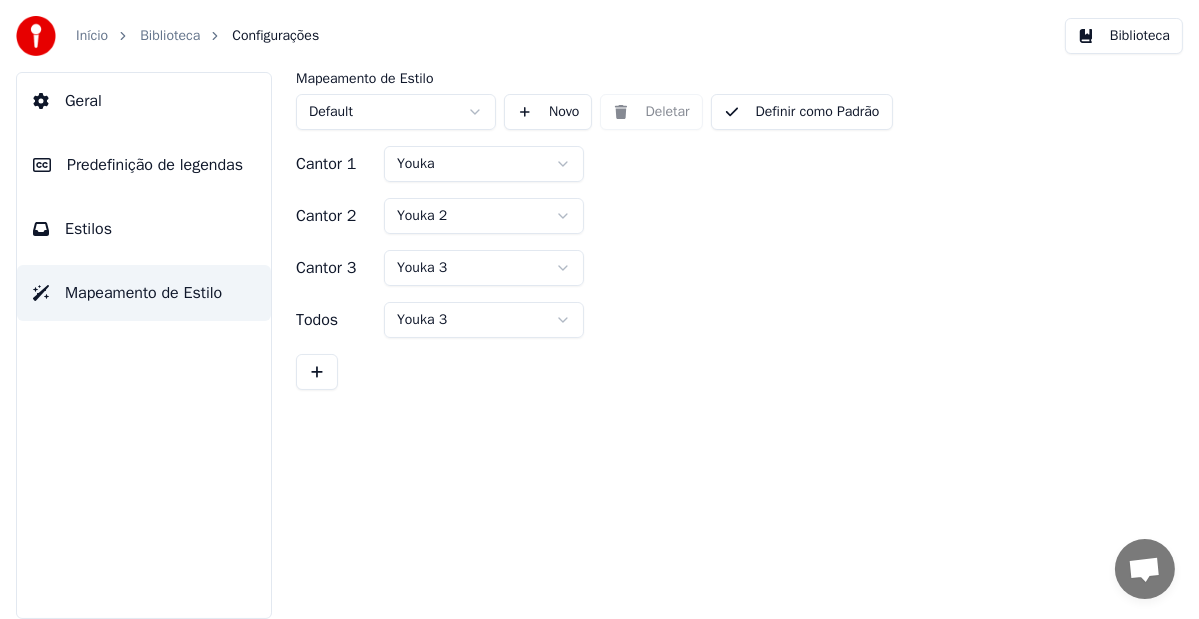 scroll, scrollTop: 0, scrollLeft: 0, axis: both 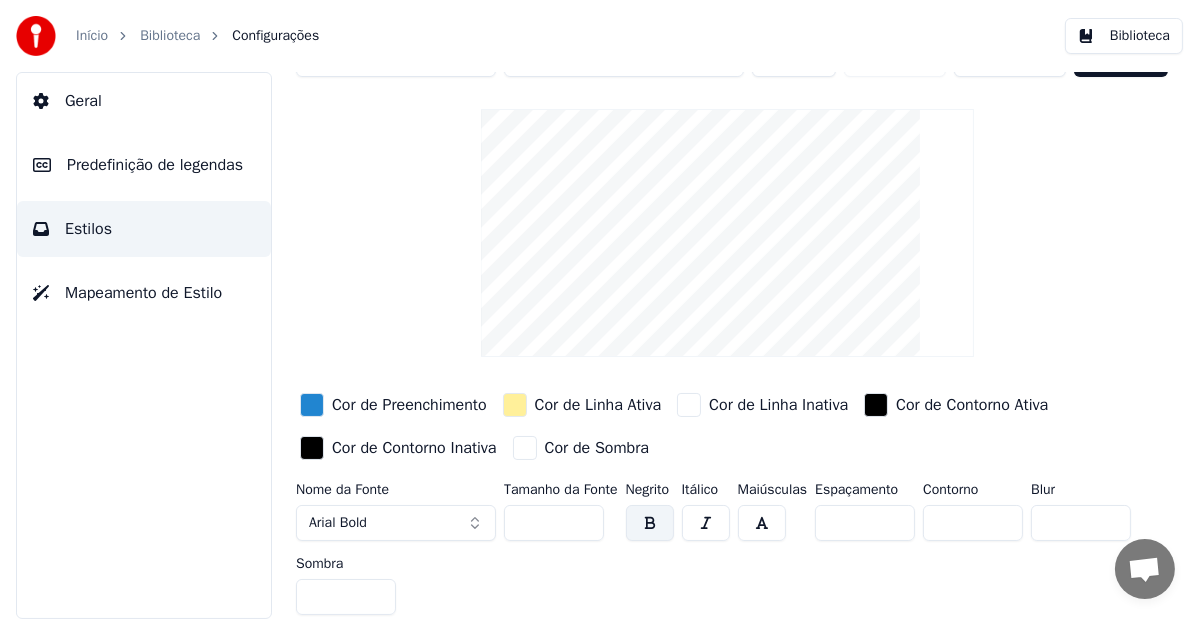 click on "Predefinição de legendas" at bounding box center (155, 165) 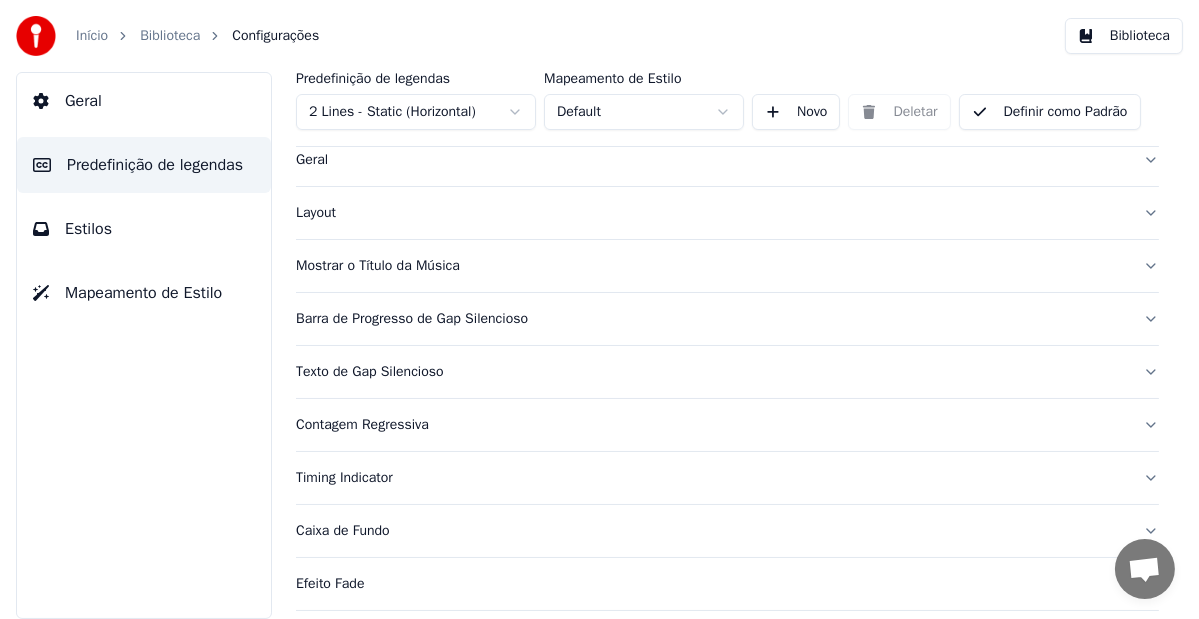 click on "Texto de Gap Silencioso" at bounding box center [711, 372] 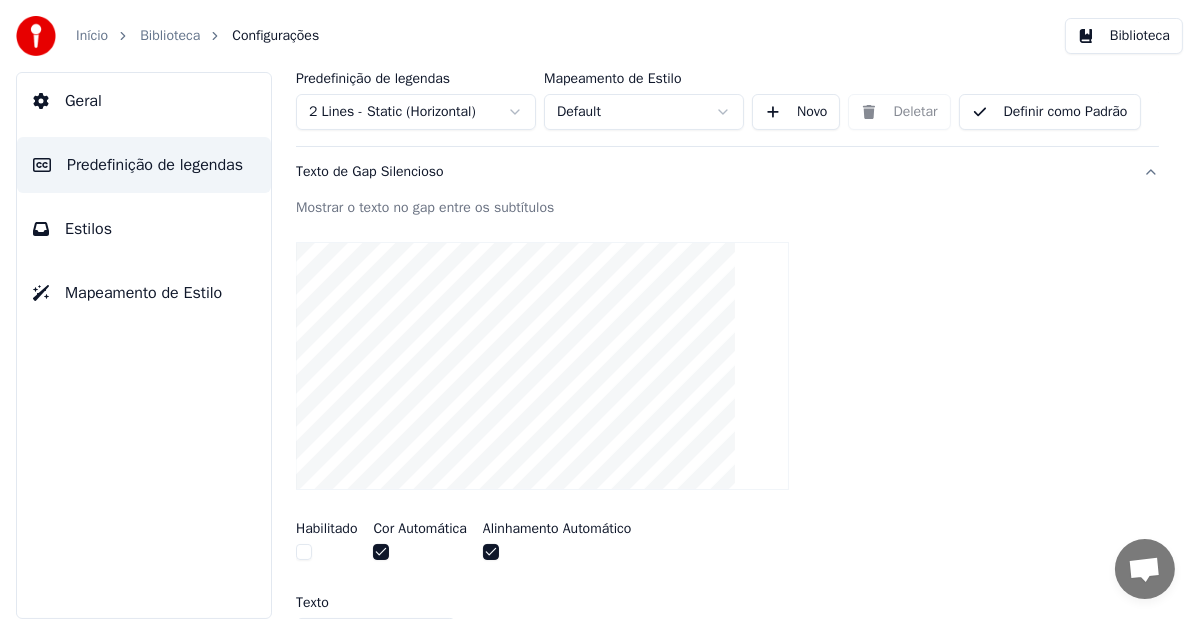 scroll, scrollTop: 153, scrollLeft: 0, axis: vertical 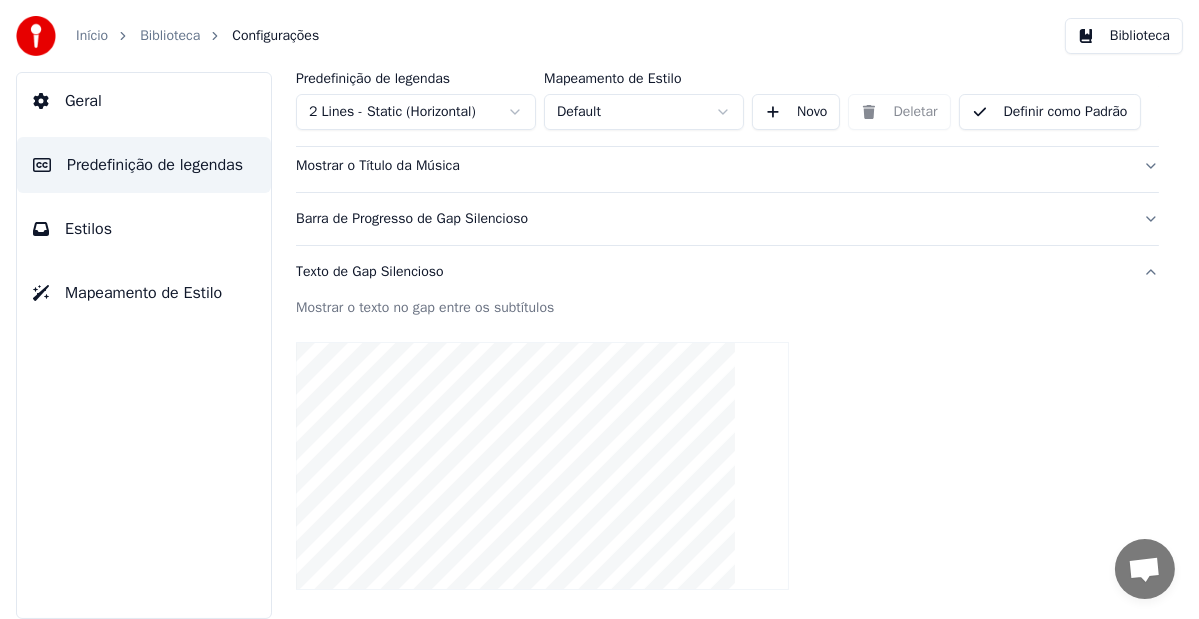 click on "Barra de Progresso de Gap Silencioso" at bounding box center [711, 219] 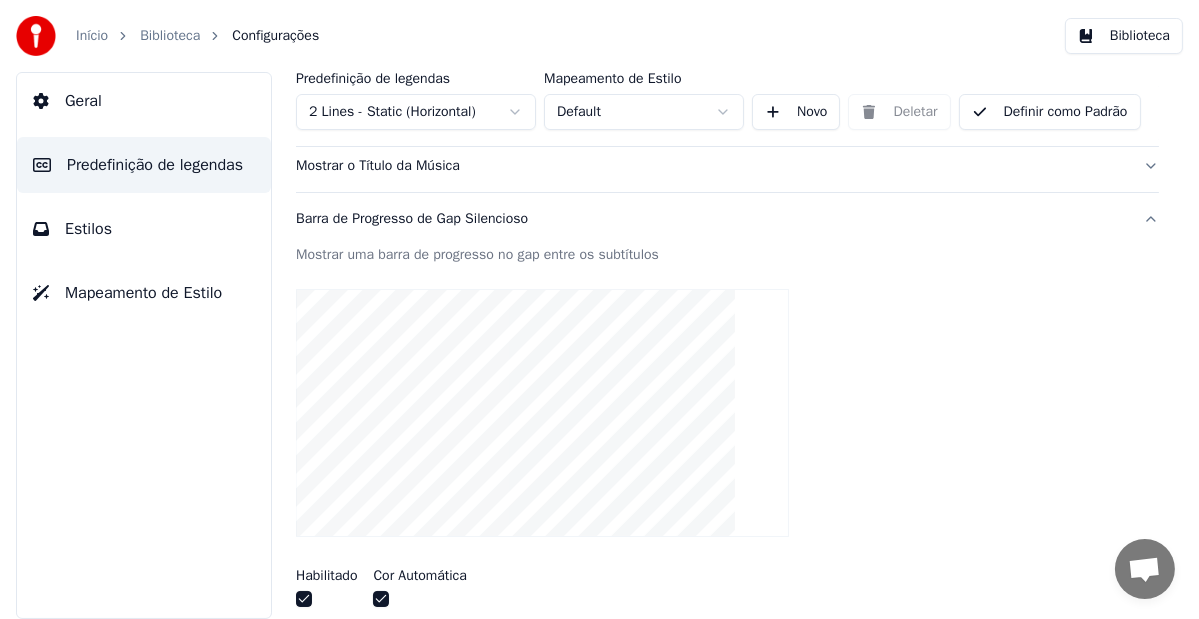 click on "Mostrar o Título da Música" at bounding box center (727, 166) 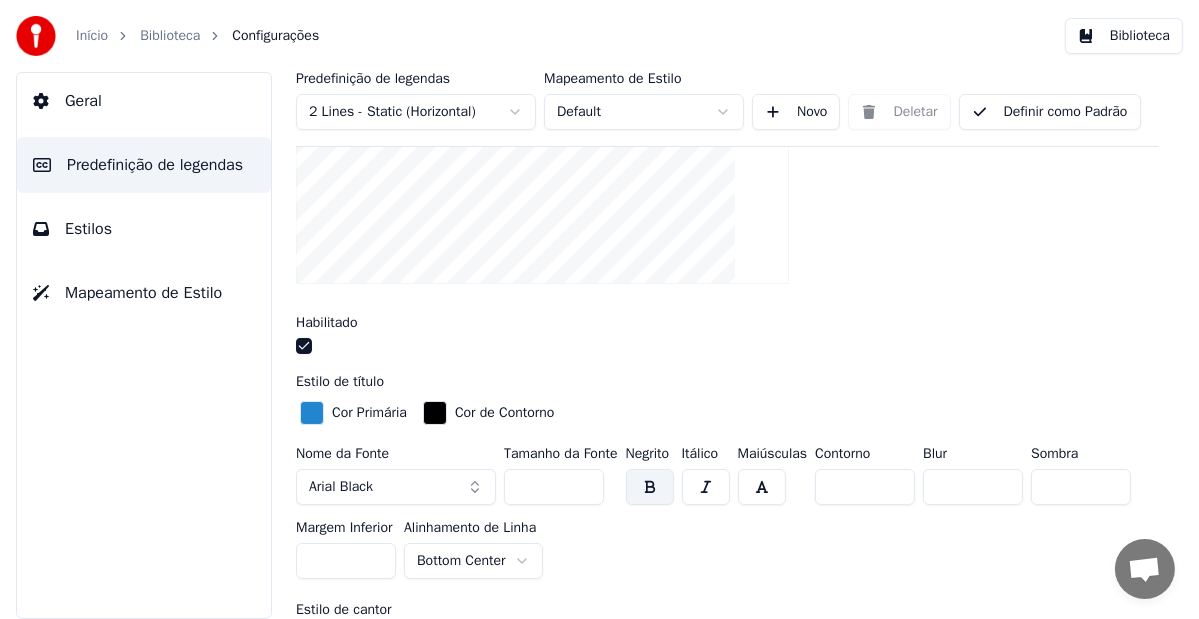 scroll, scrollTop: 453, scrollLeft: 0, axis: vertical 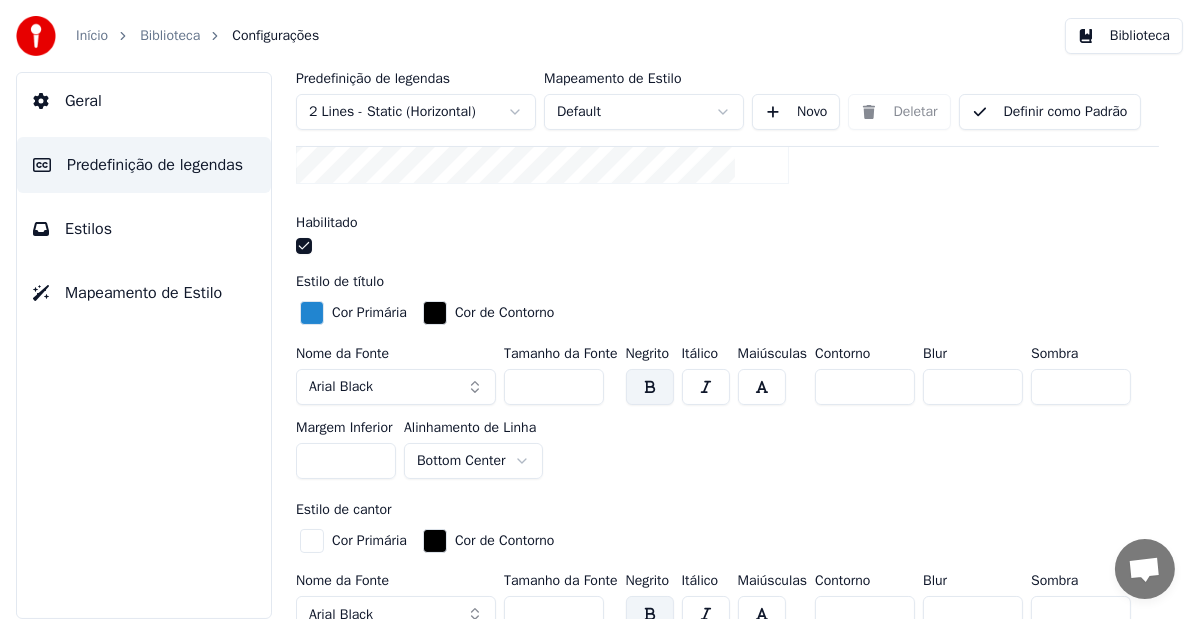click on "Início Biblioteca Configurações Biblioteca Geral Predefinição de legendas Estilos Mapeamento de Estilo Predefinição de legendas 2 Lines - Static (Horizontal) Mapeamento de Estilo Default Novo Deletar Definir como Padrão Geral Layout Mostrar o Título da Música Mostrar o título da música no início do vídeo Habilitado Estilo de título Cor Primária Cor de Contorno Nome da Fonte Arial Black Tamanho da Fonte *** Negrito Itálico Maiúsculas Contorno * Blur * Sombra * Margem Inferior *** Alinhamento de Linha Bottom Center Estilo de cantor Cor Primária Cor de Contorno Nome da Fonte Arial Black Tamanho da Fonte *** Negrito Itálico Maiúsculas Contorno * Blur * Sombra * Margem Inferior *** Alinhamento de Linha Bottom Center Start Segundos * Duration Segundos * Fade In (Milissegundos) *** Fade Out (Milissegundos) *** Redefinir Barra de Progresso de Gap Silencioso Texto de Gap Silencioso Contagem Regressiva Timing Indicator Caixa de Fundo Efeito Fade Offset Máximo de caracteres por linha Conversação" at bounding box center (599, 309) 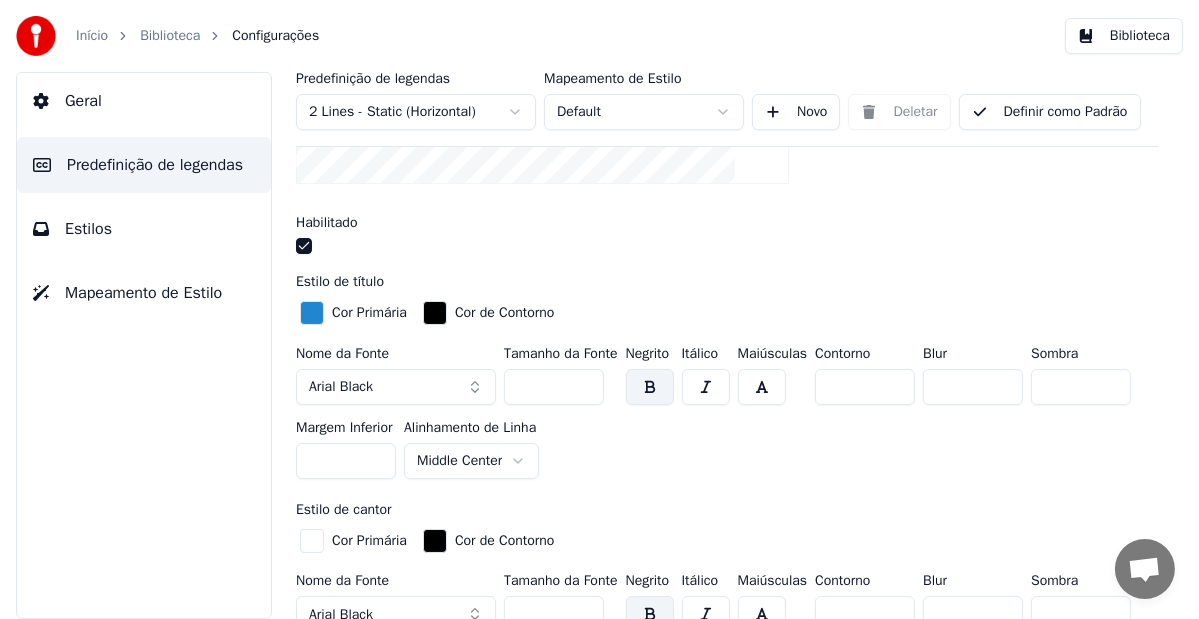 scroll, scrollTop: 753, scrollLeft: 0, axis: vertical 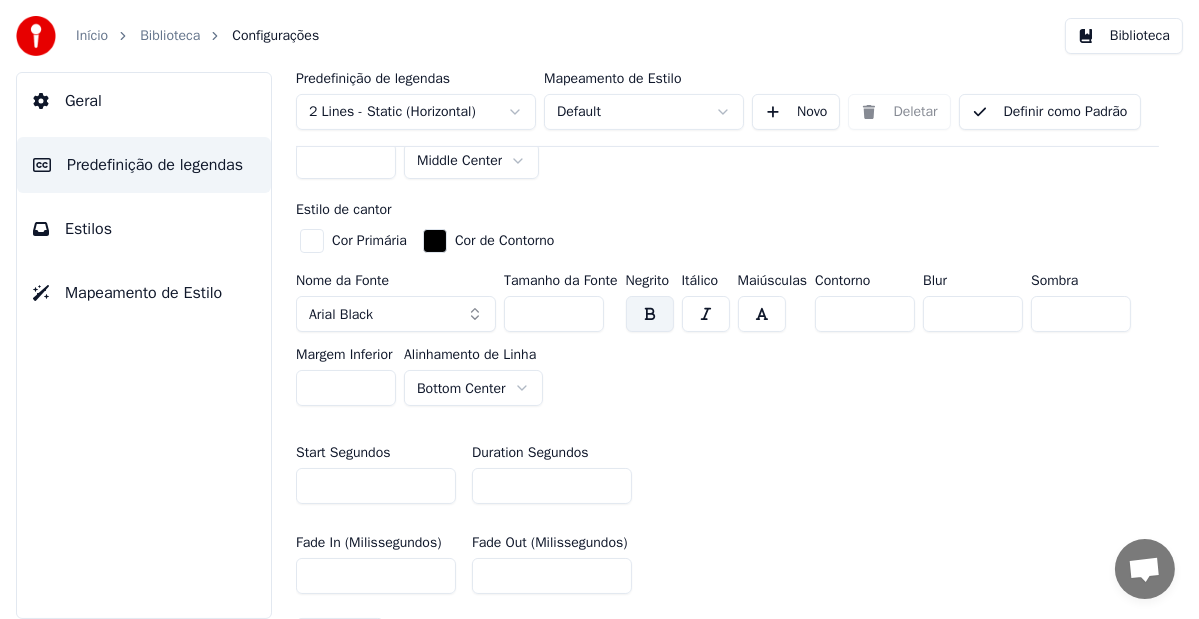 click on "Início Biblioteca Configurações Biblioteca Geral Predefinição de legendas Estilos Mapeamento de Estilo Predefinição de legendas 2 Lines - Static (Horizontal) Mapeamento de Estilo Default Novo Deletar Definir como Padrão Geral Layout Mostrar o Título da Música Mostrar o título da música no início do vídeo Habilitado Estilo de título Cor Primária Cor de Contorno Nome da Fonte Arial Black Tamanho da Fonte *** Negrito Itálico Maiúsculas Contorno * Blur * Sombra * Margem Inferior *** Alinhamento de Linha Middle Center Estilo de cantor Cor Primária Cor de Contorno Nome da Fonte Arial Black Tamanho da Fonte *** Negrito Itálico Maiúsculas Contorno * Blur * Sombra * Margem Inferior *** Alinhamento de Linha Bottom Center Start Segundos * Duration Segundos * Fade In (Milissegundos) *** Fade Out (Milissegundos) *** Redefinir Barra de Progresso de Gap Silencioso Texto de Gap Silencioso Contagem Regressiva Timing Indicator Caixa de Fundo Efeito Fade Offset Máximo de caracteres por linha Conversação" at bounding box center [599, 309] 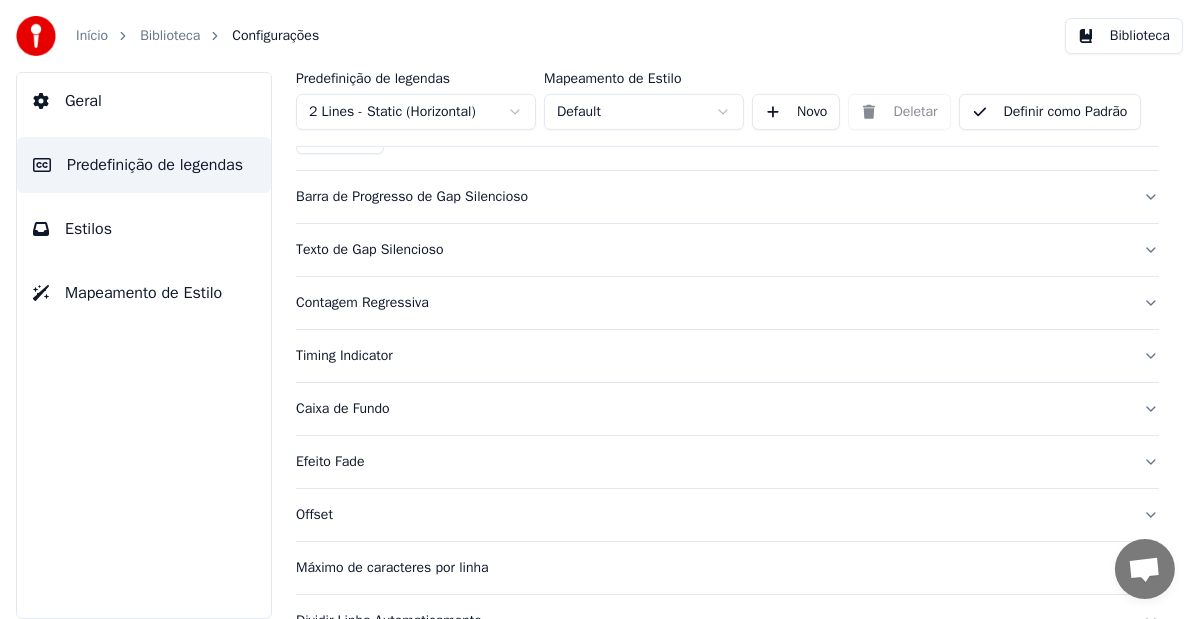 scroll, scrollTop: 1345, scrollLeft: 0, axis: vertical 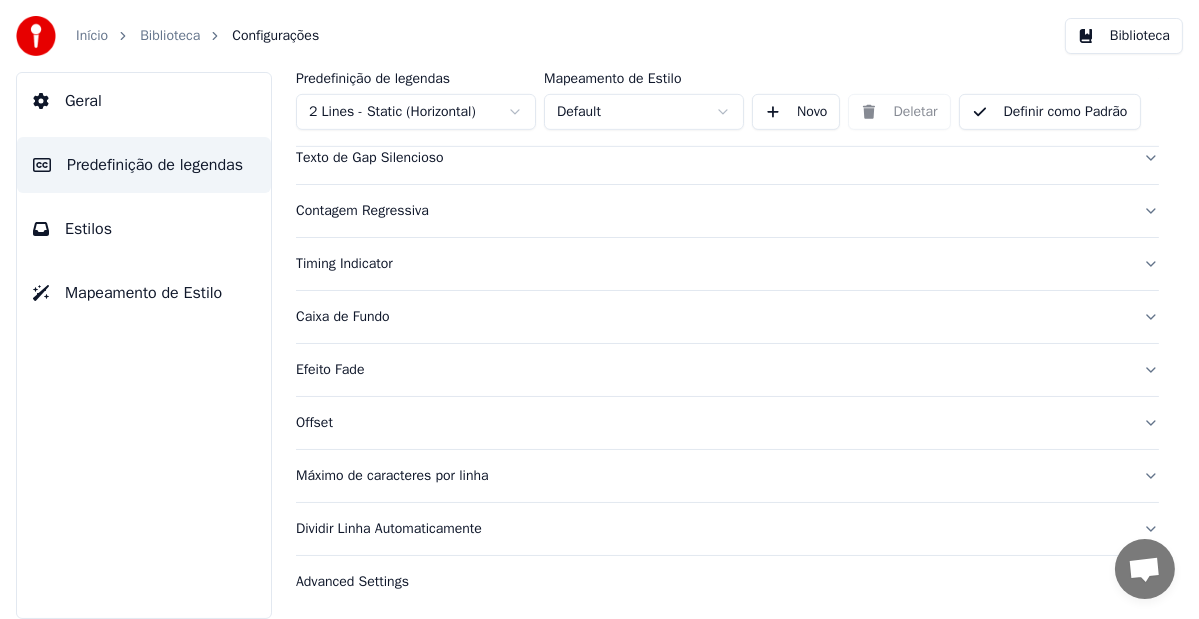 click on "Definir como Padrão" at bounding box center (1050, 112) 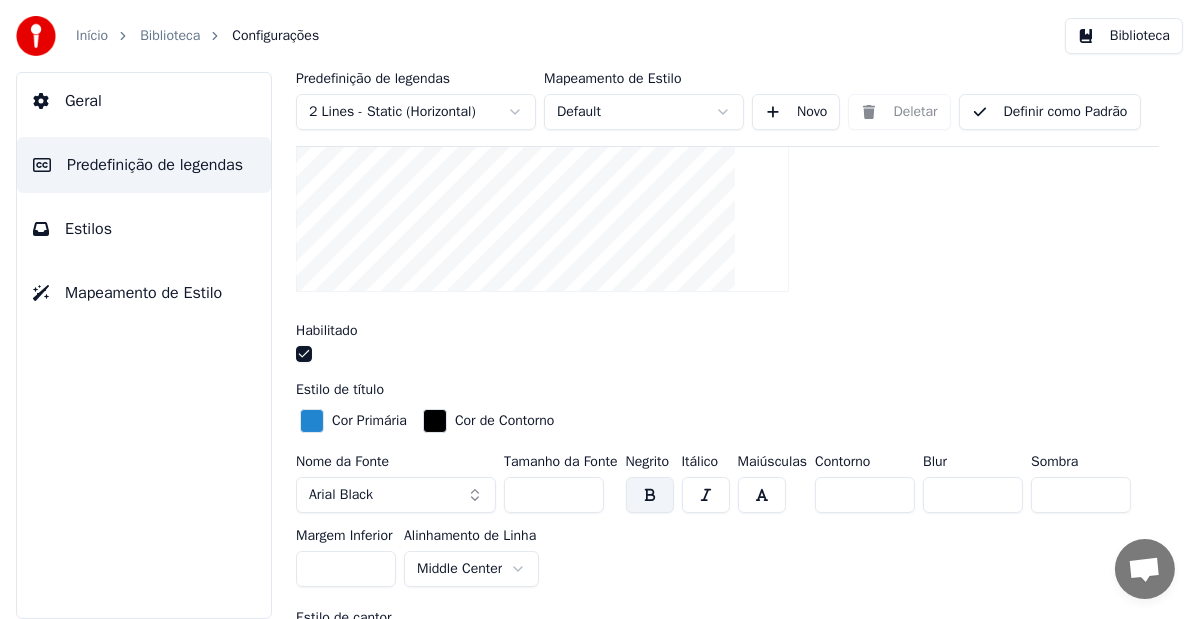 scroll, scrollTop: 0, scrollLeft: 0, axis: both 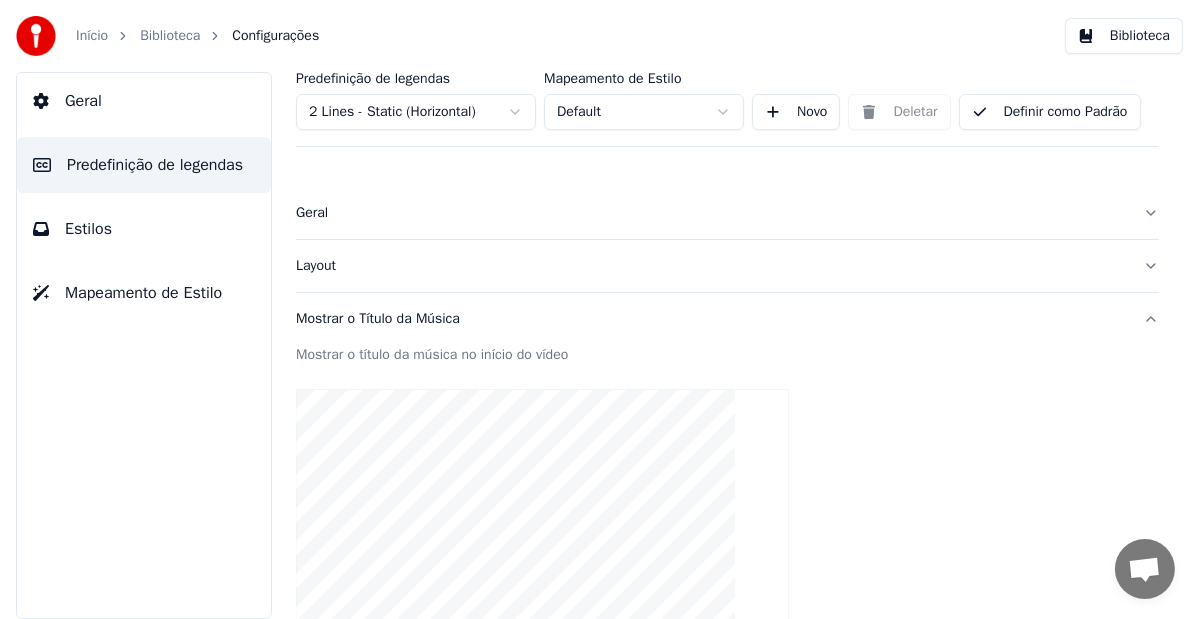 click on "Geral" at bounding box center (83, 101) 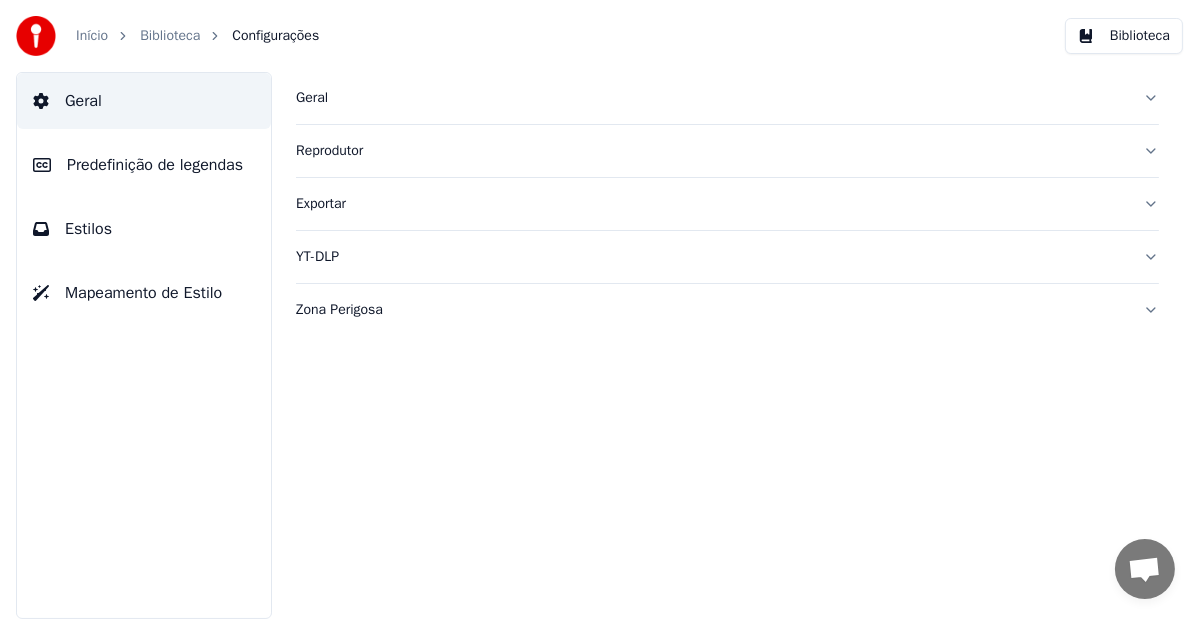 click on "Reprodutor" at bounding box center (711, 151) 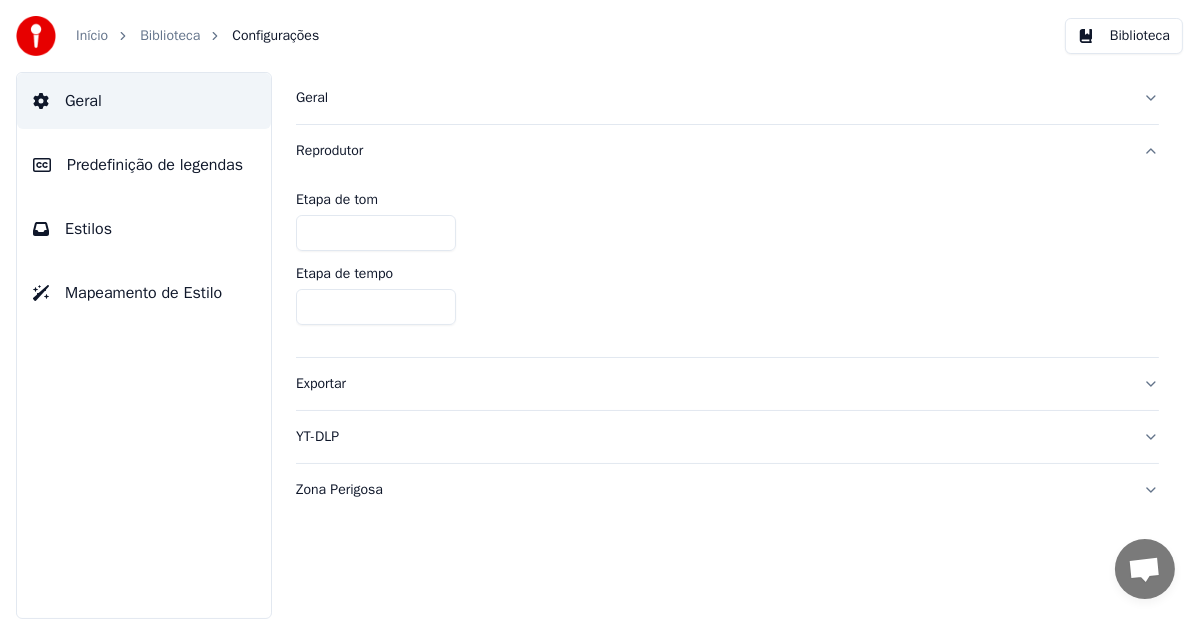 click on "Exportar" at bounding box center [727, 384] 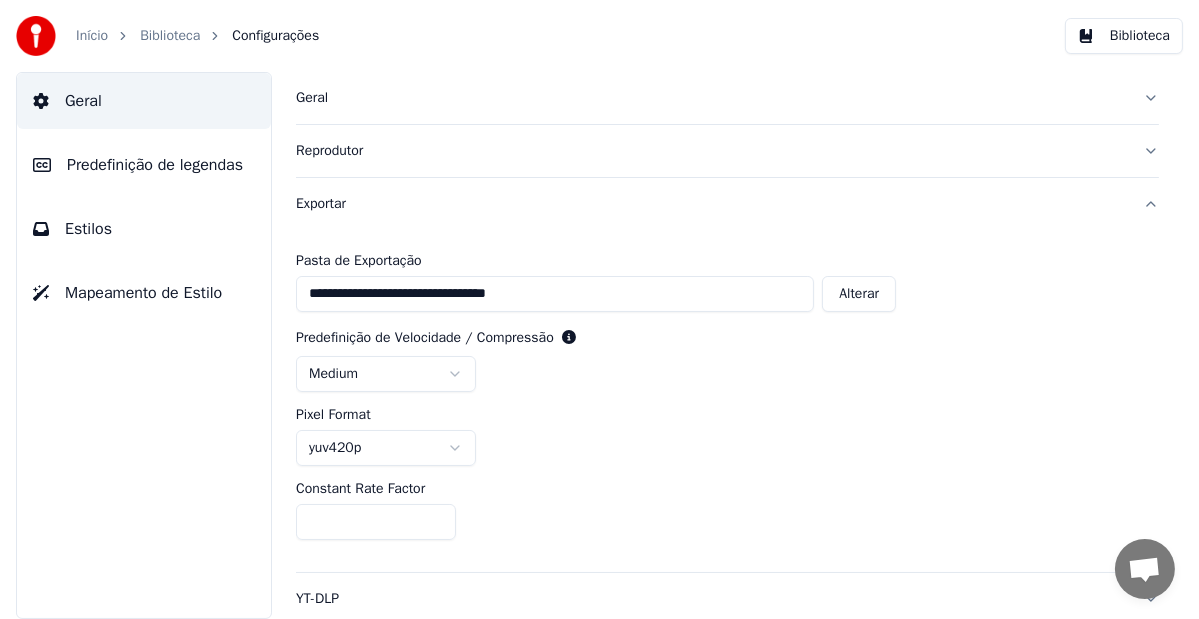 scroll, scrollTop: 57, scrollLeft: 0, axis: vertical 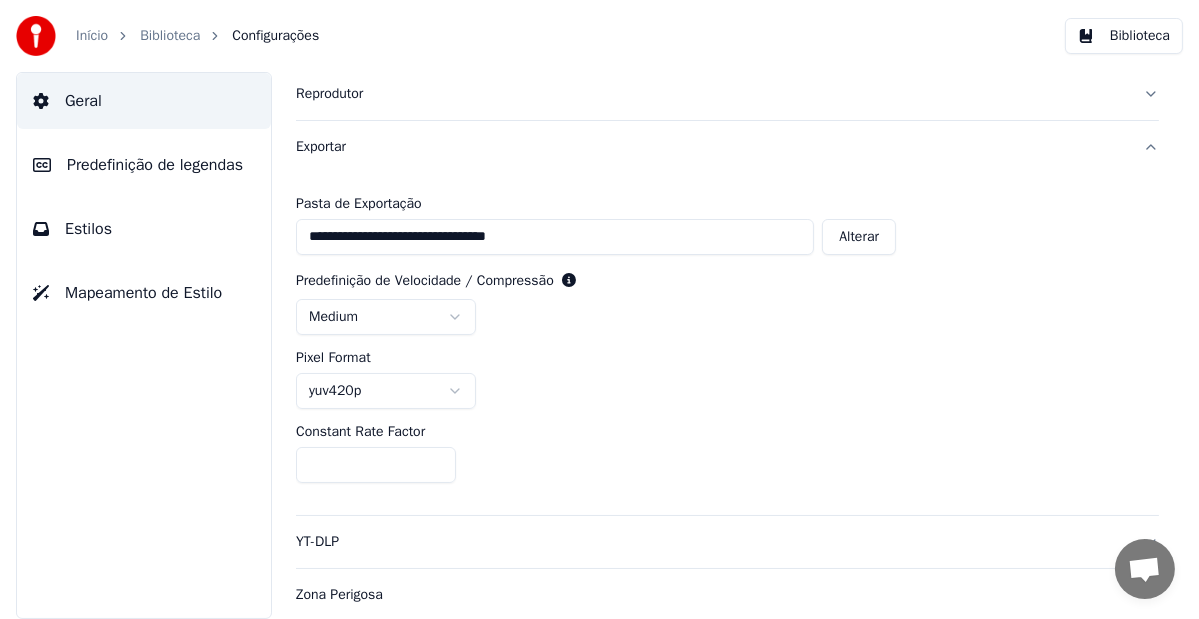 click on "Exportar" at bounding box center [711, 147] 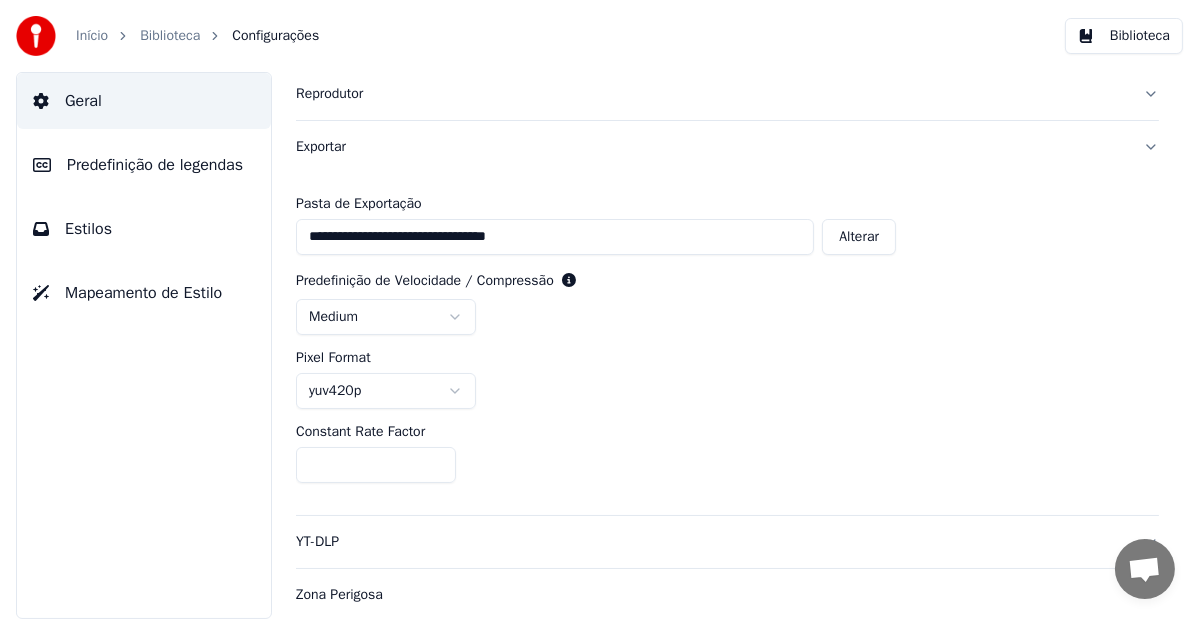 scroll, scrollTop: 0, scrollLeft: 0, axis: both 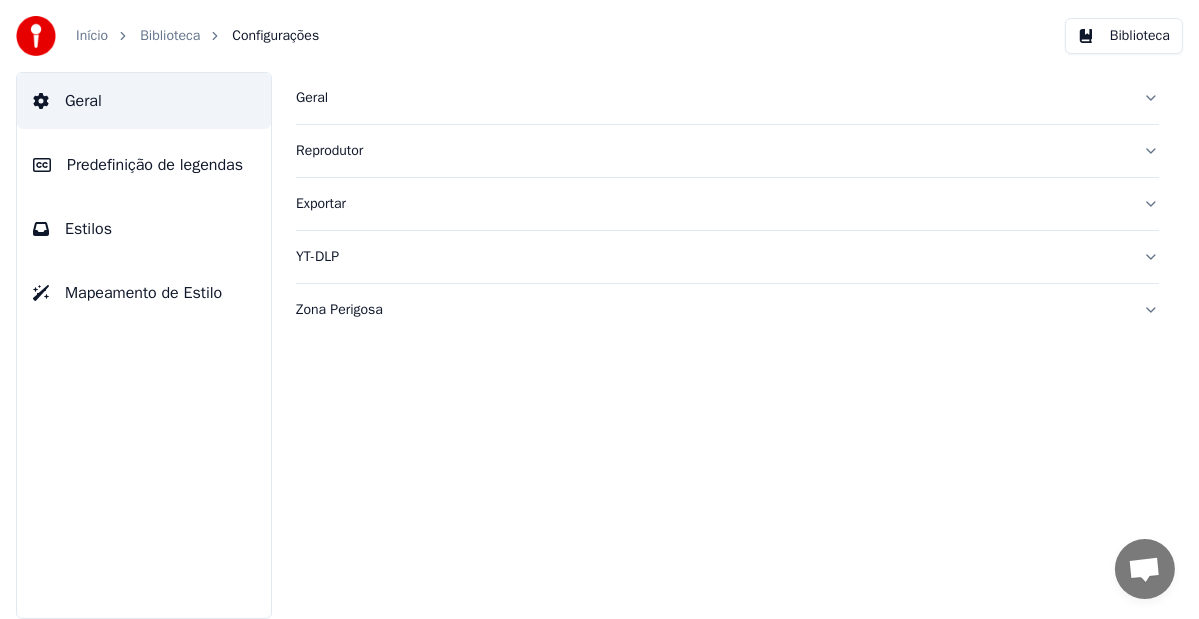 click on "Geral" at bounding box center (711, 98) 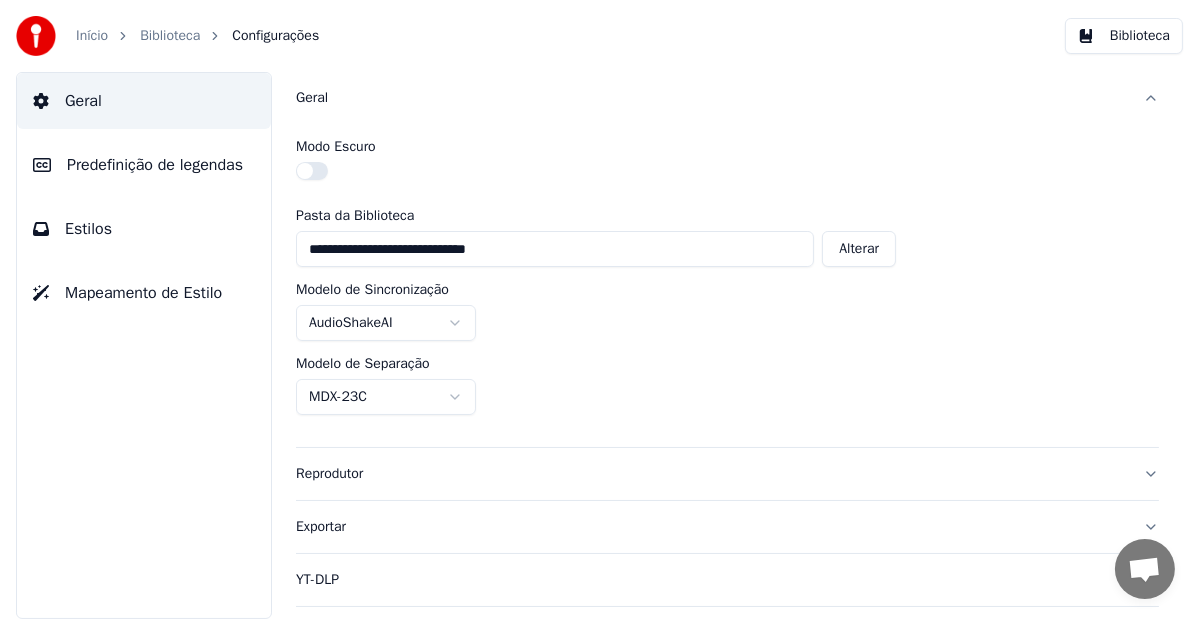scroll, scrollTop: 37, scrollLeft: 0, axis: vertical 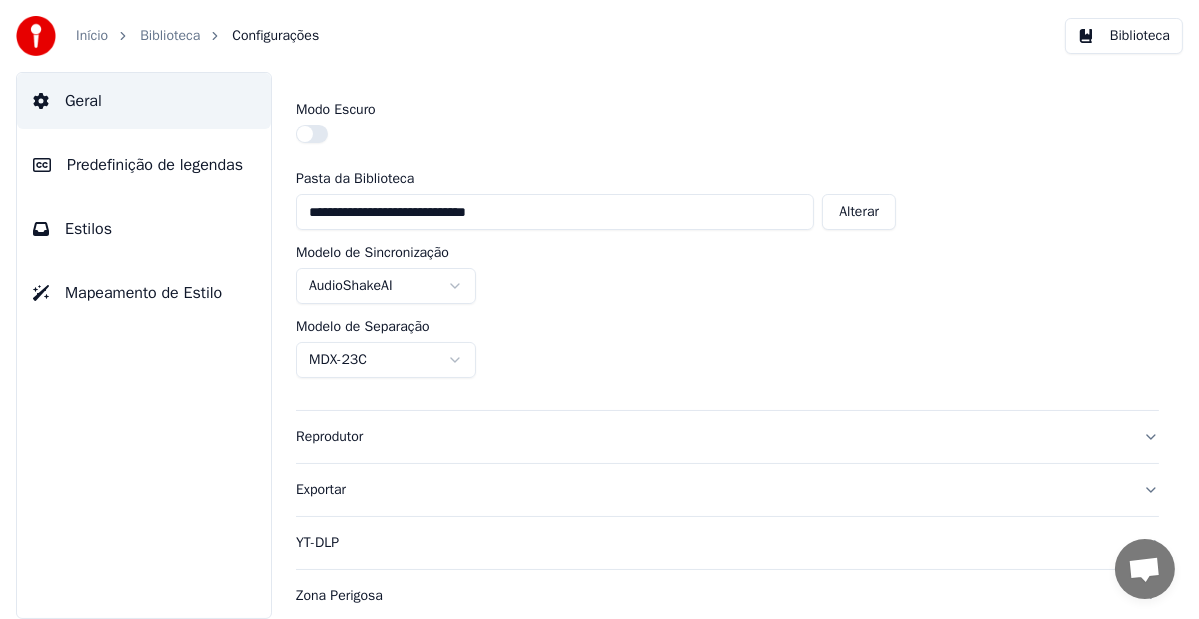 click on "Reprodutor" at bounding box center [711, 437] 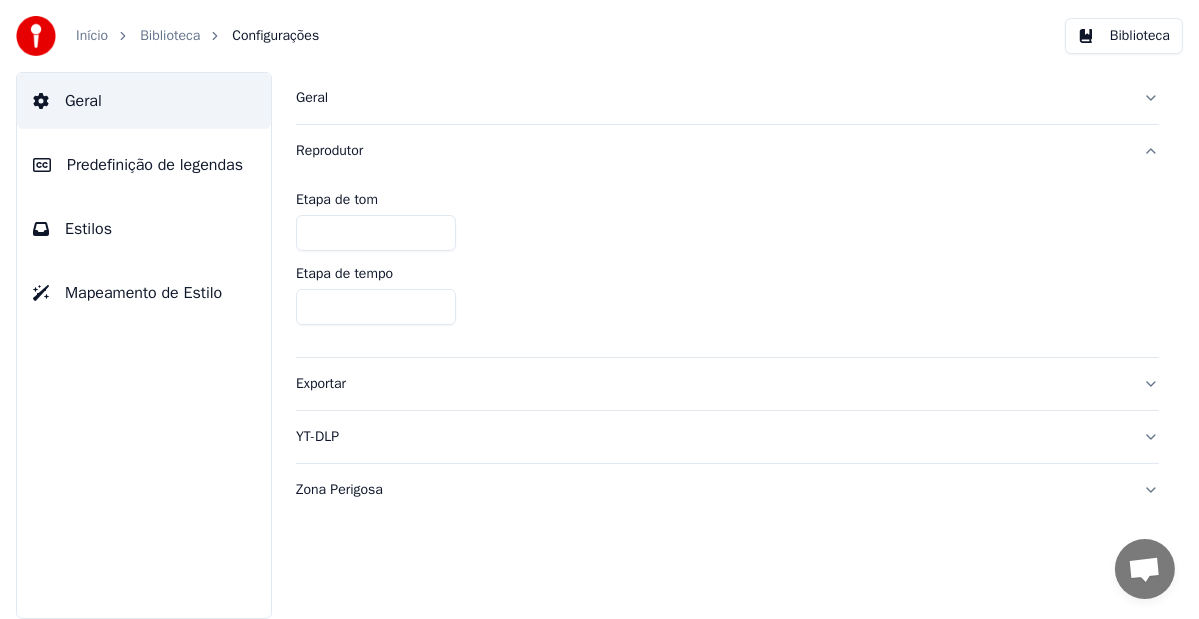 click on "Predefinição de legendas" at bounding box center (155, 165) 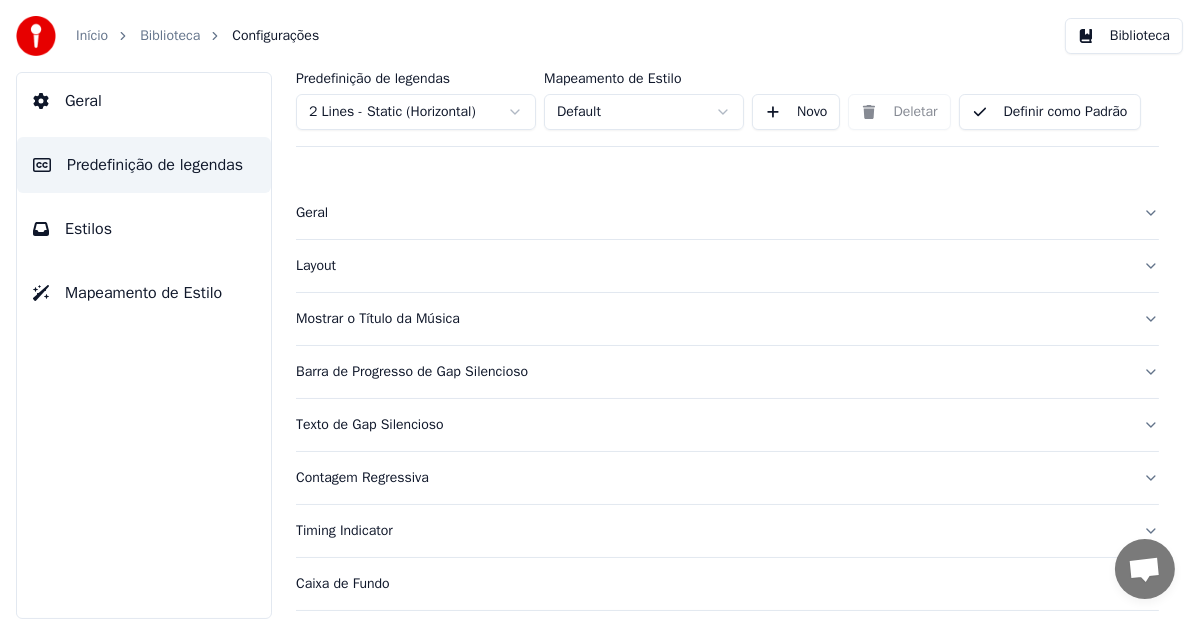 click on "Estilos" at bounding box center (88, 229) 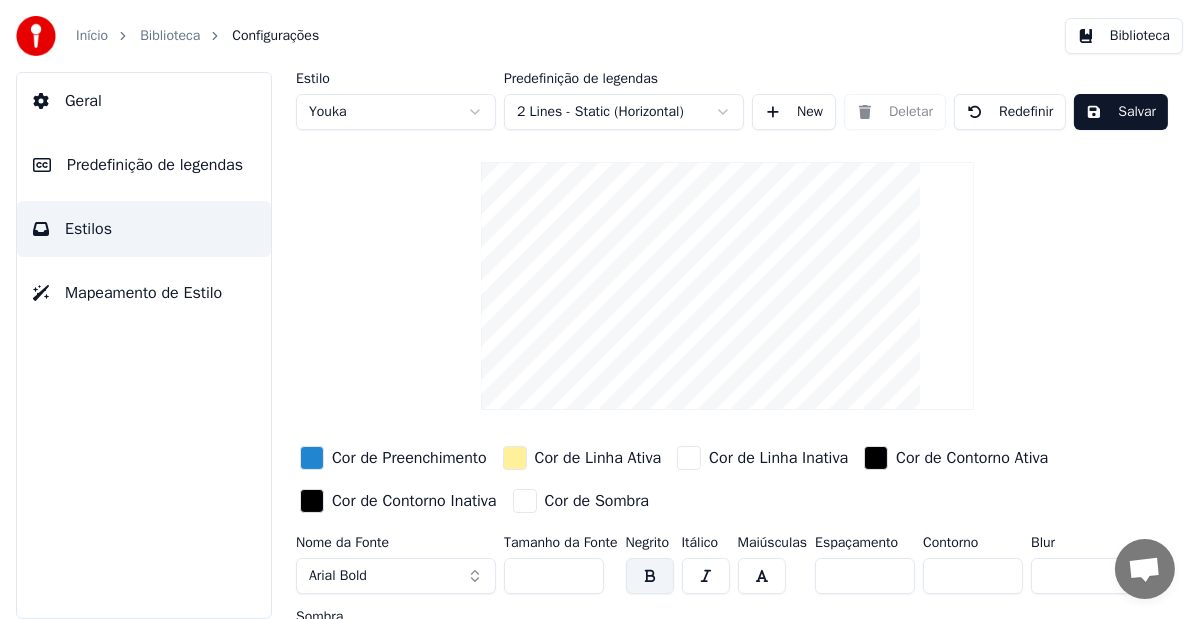 scroll, scrollTop: 53, scrollLeft: 0, axis: vertical 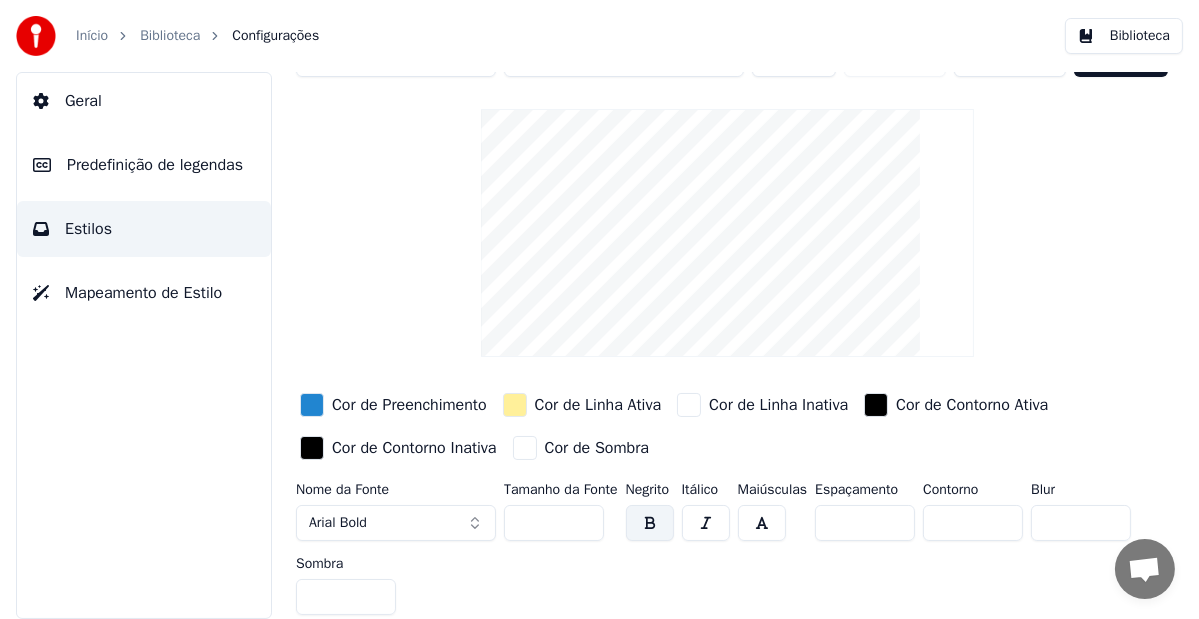 click on "Geral" at bounding box center [144, 101] 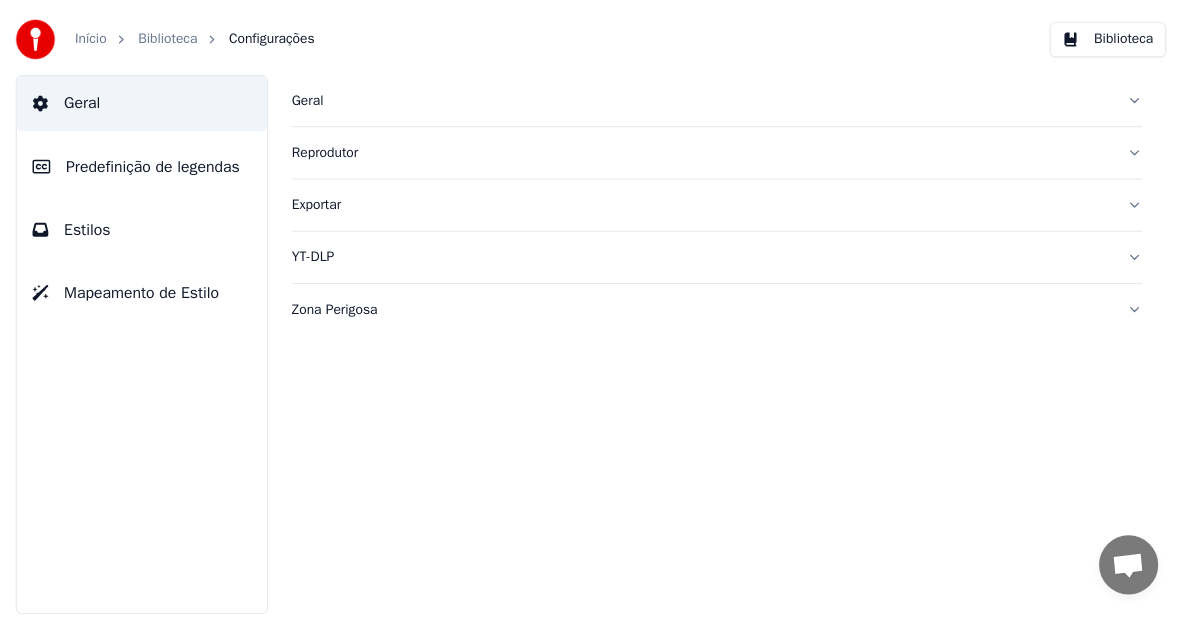 scroll, scrollTop: 0, scrollLeft: 0, axis: both 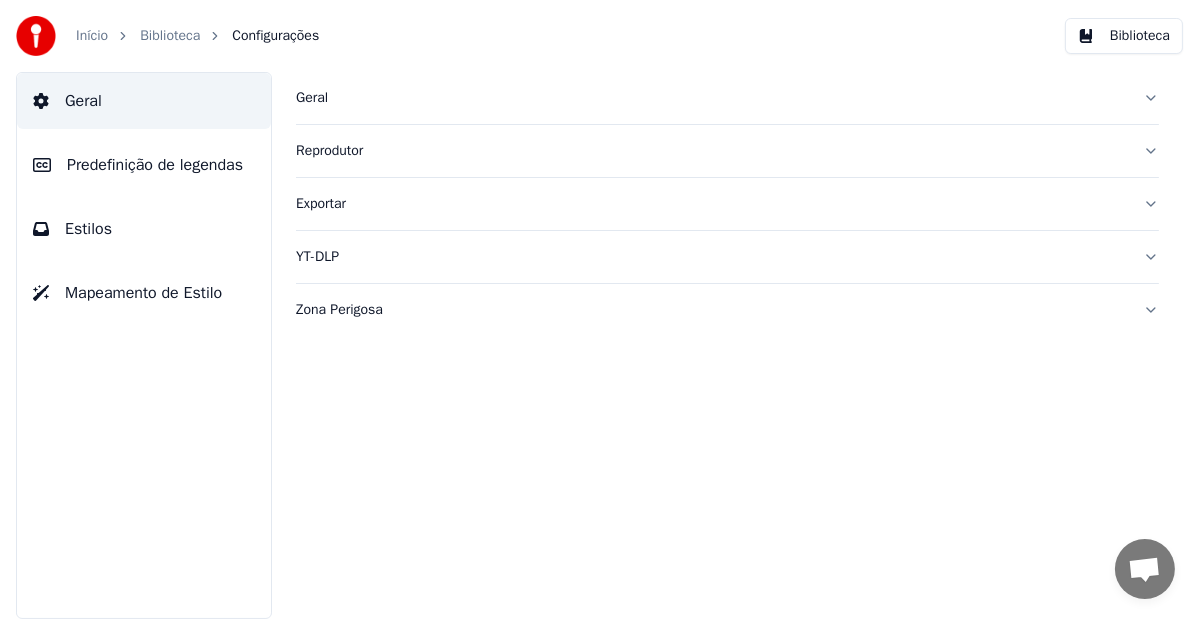 click on "Início" at bounding box center [92, 36] 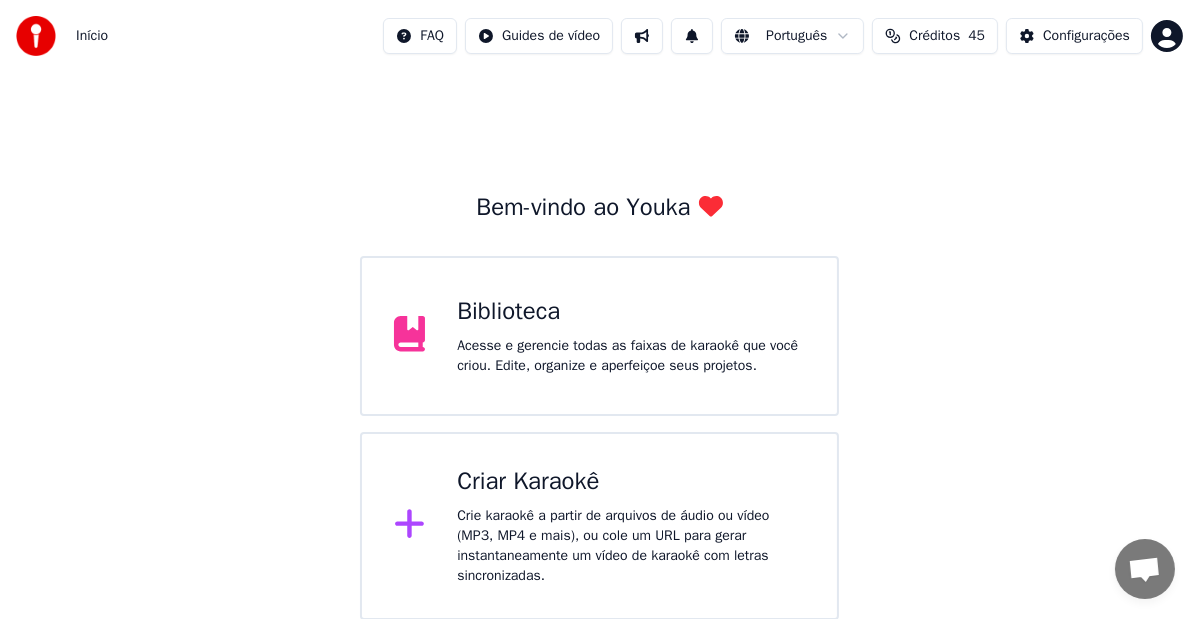 click on "Biblioteca" at bounding box center [631, 312] 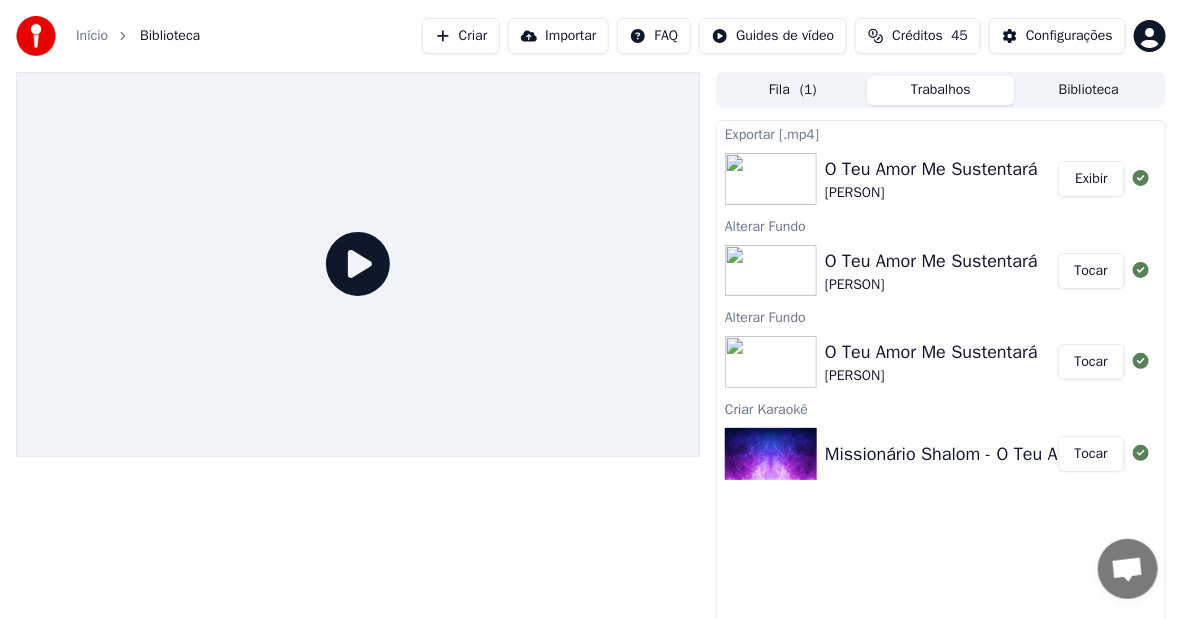 click on "O Teu Amor Me Sustentará" at bounding box center [931, 169] 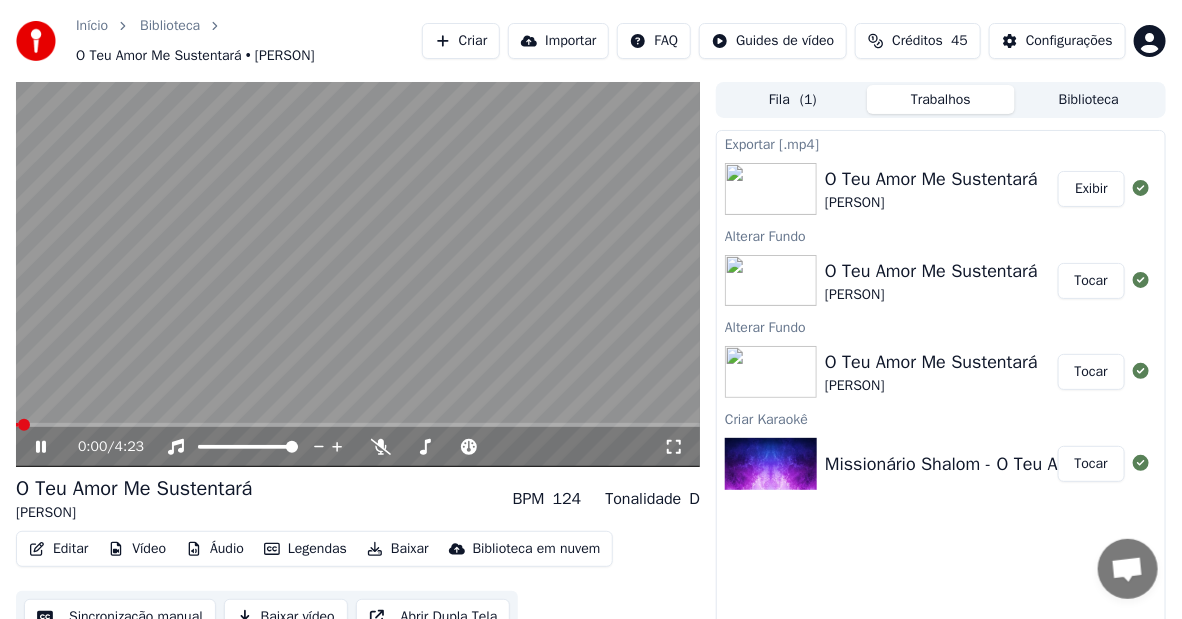 click 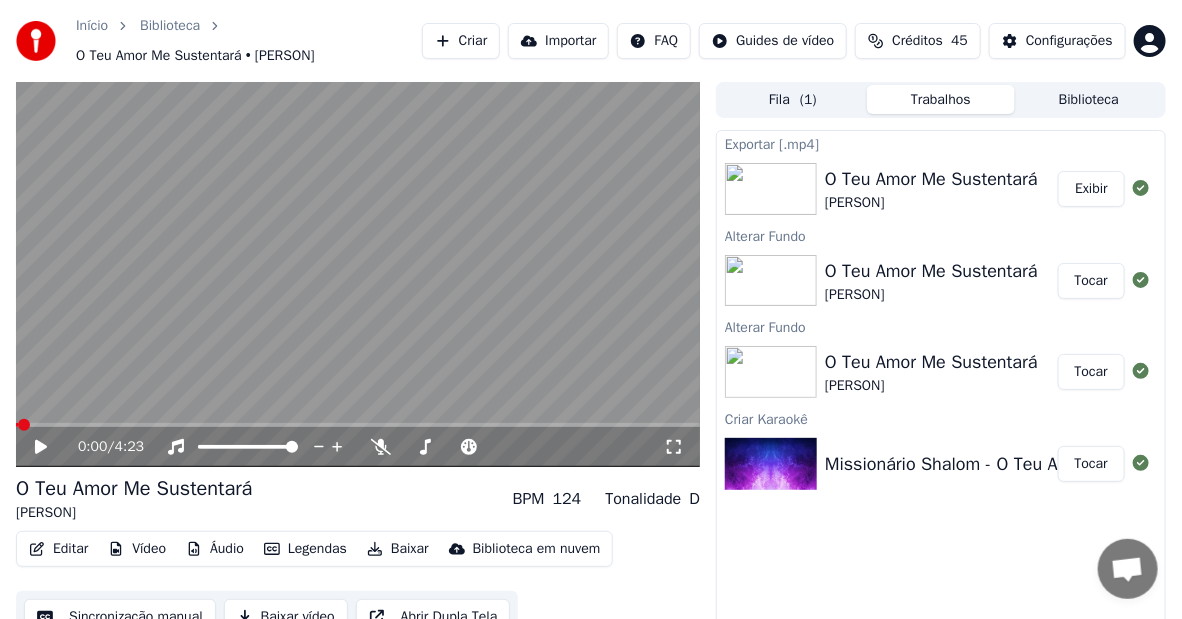 scroll, scrollTop: 36, scrollLeft: 0, axis: vertical 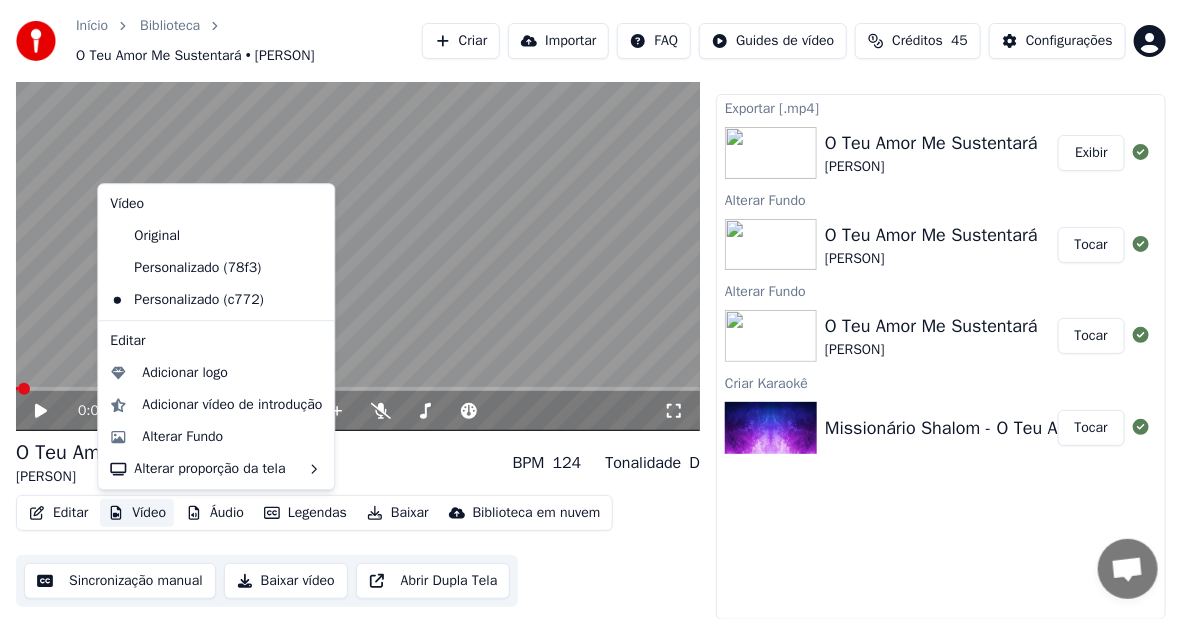 click on "Vídeo" at bounding box center (137, 513) 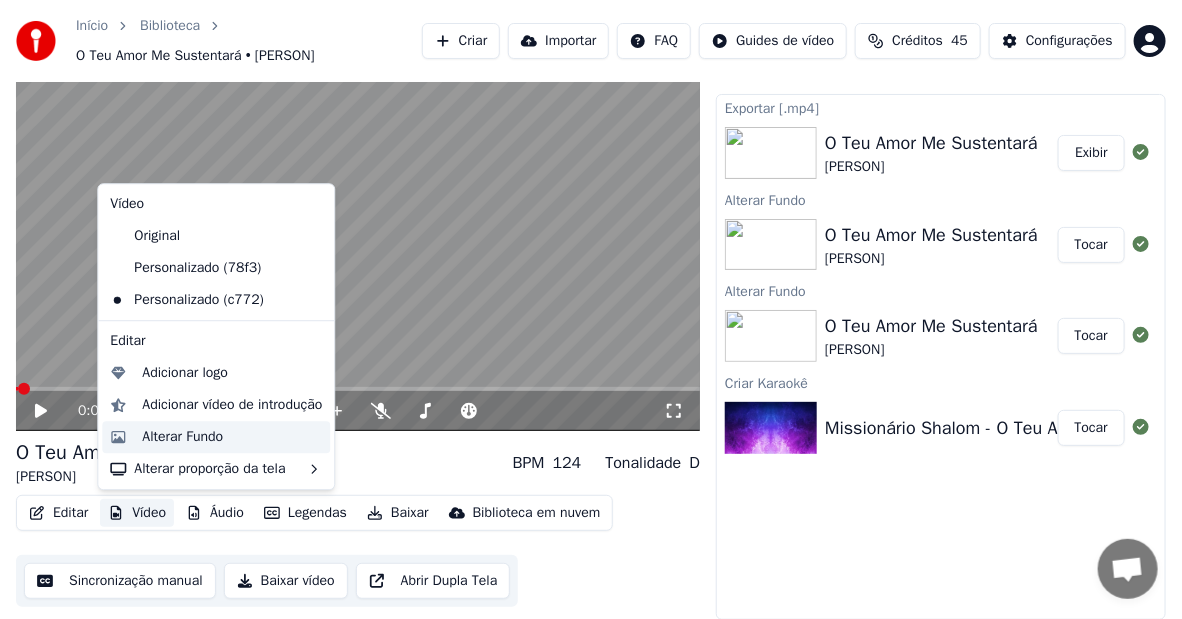 click on "Alterar Fundo" at bounding box center [182, 437] 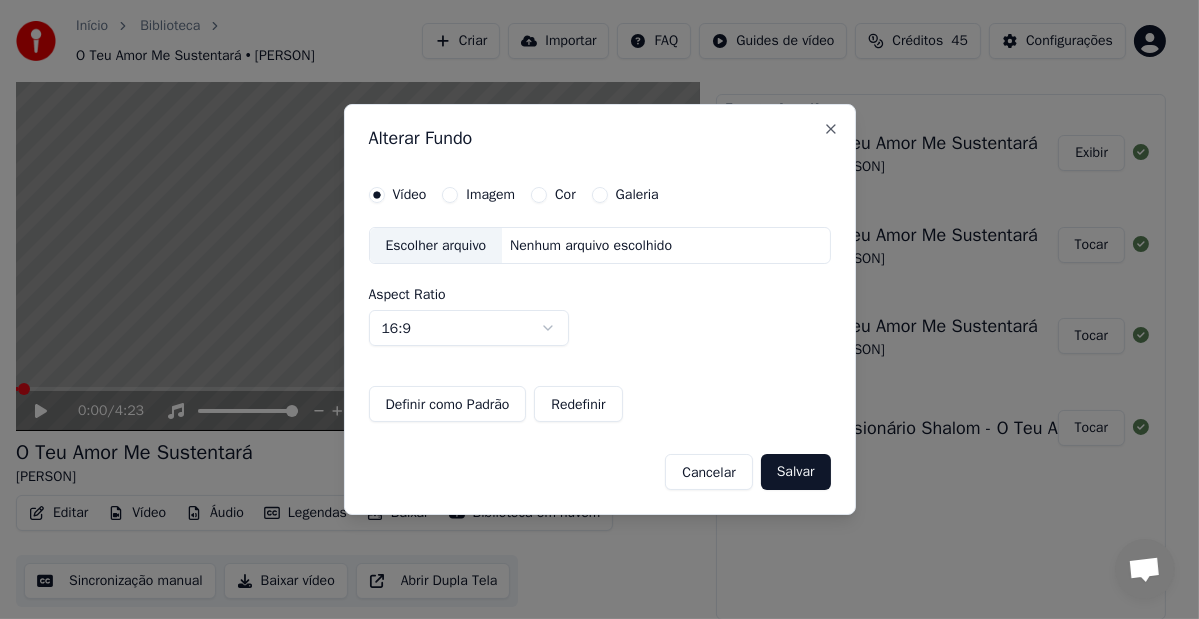 click on "Escolher arquivo" at bounding box center [436, 246] 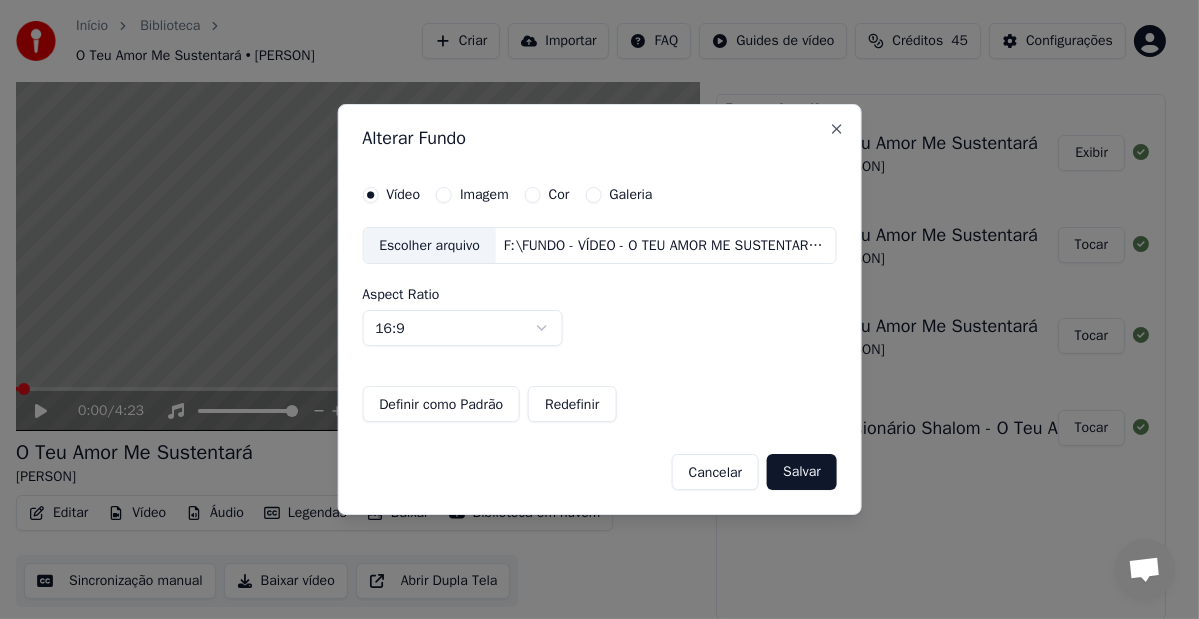click on "Salvar" at bounding box center [802, 472] 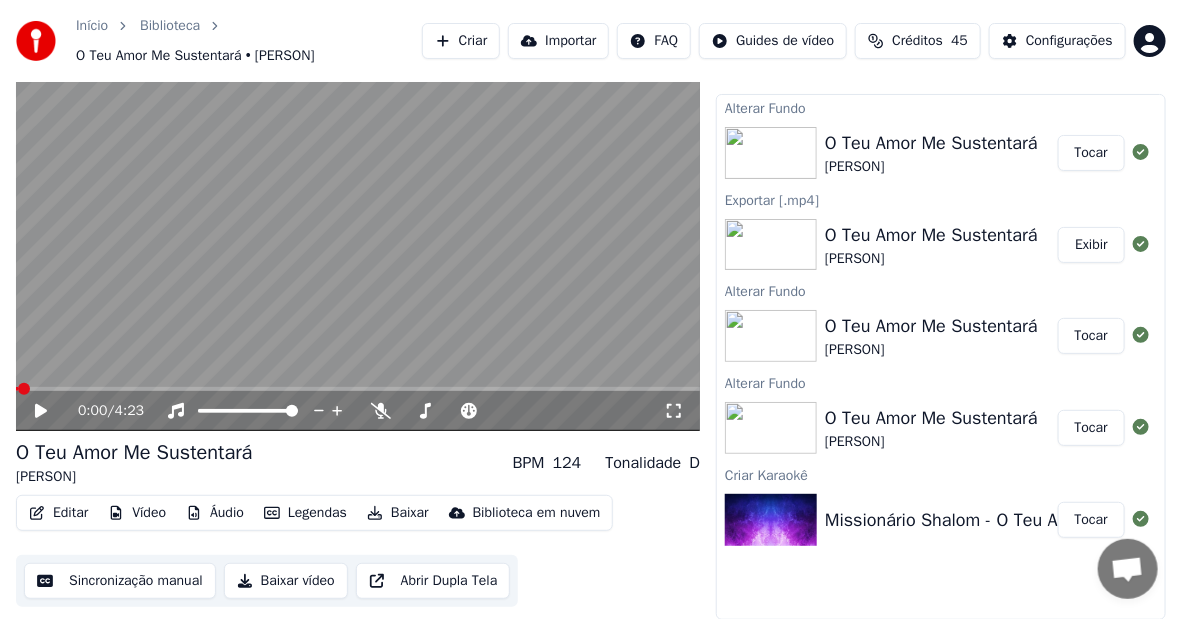 click on "Tocar" at bounding box center (1091, 153) 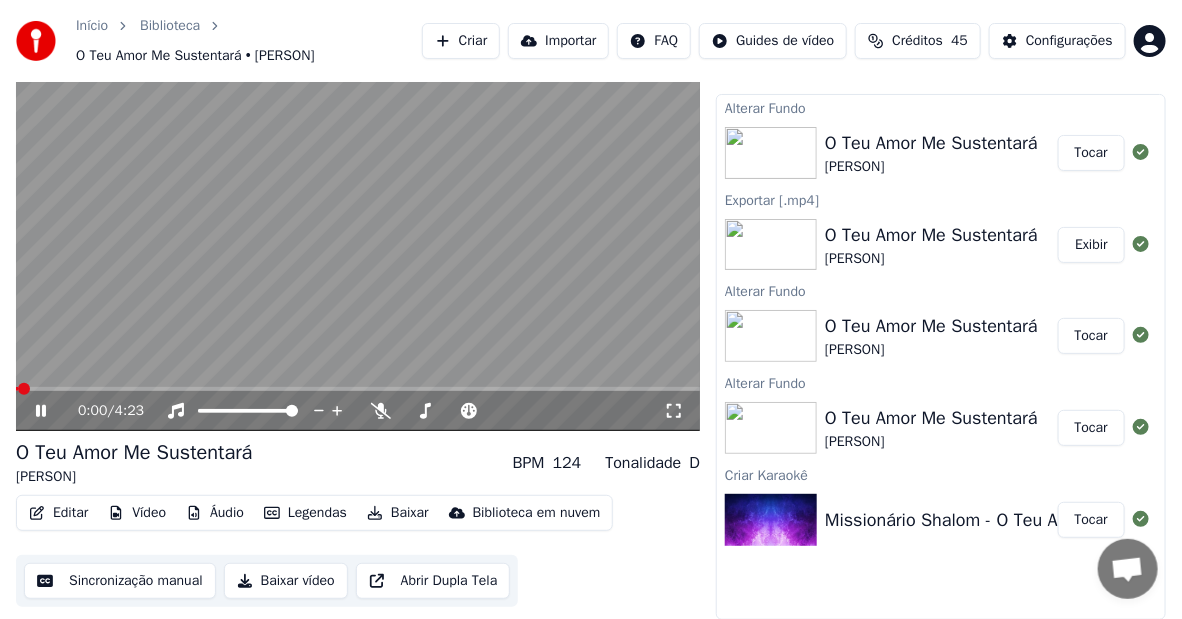 click 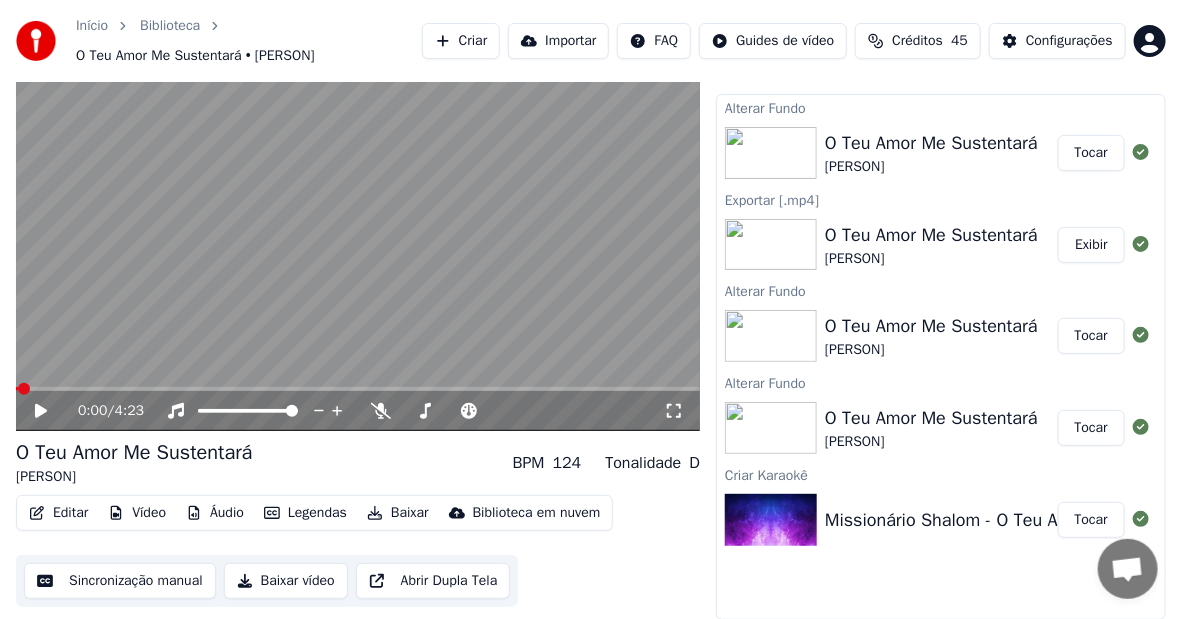 click 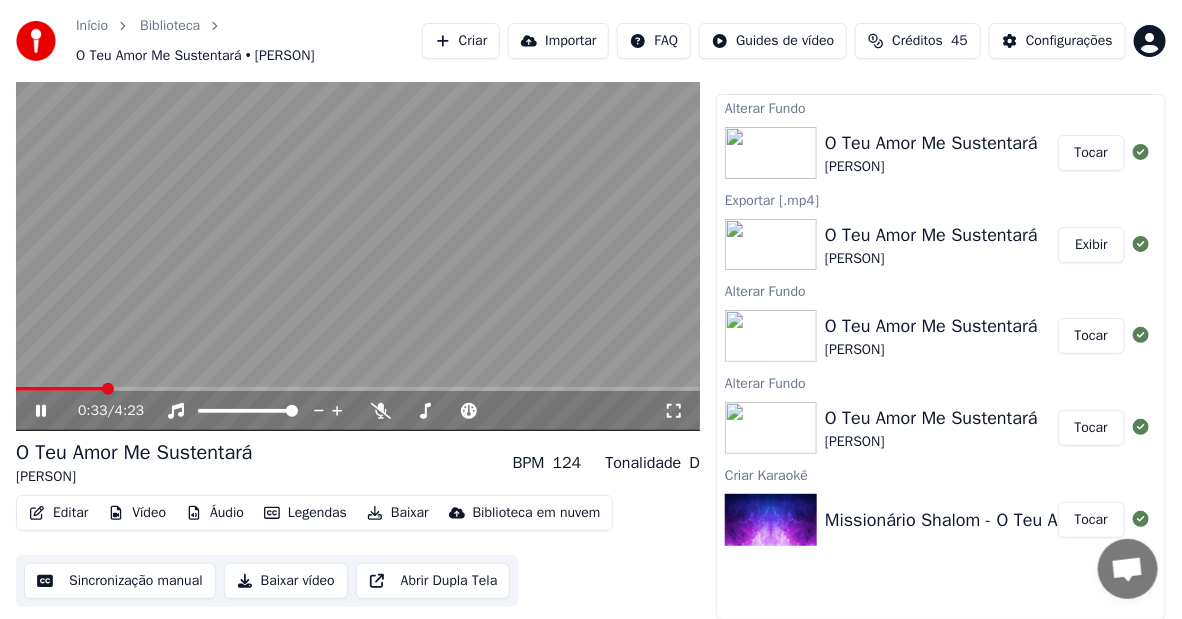 click on "Baixar" at bounding box center [398, 513] 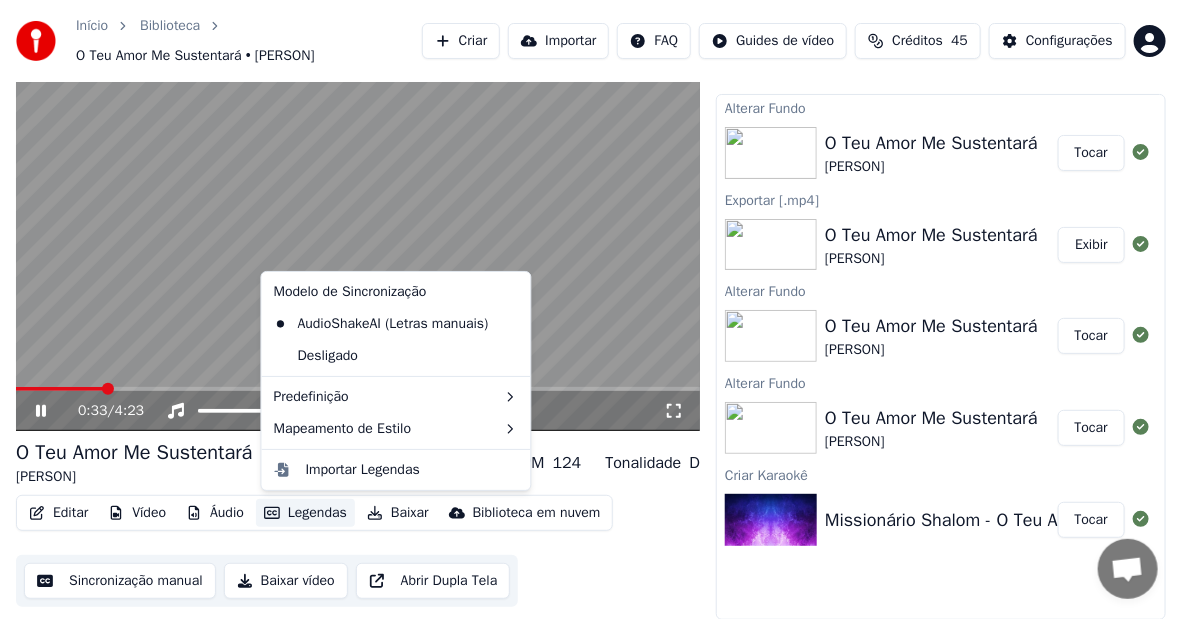 click on "Baixar vídeo" at bounding box center [286, 581] 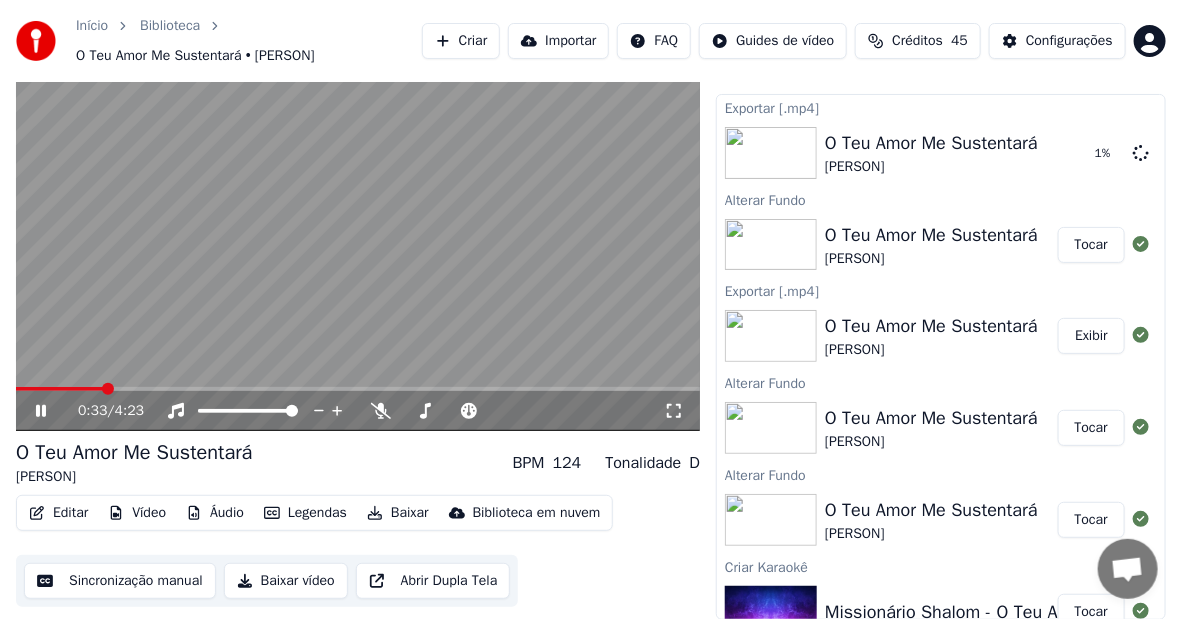 click 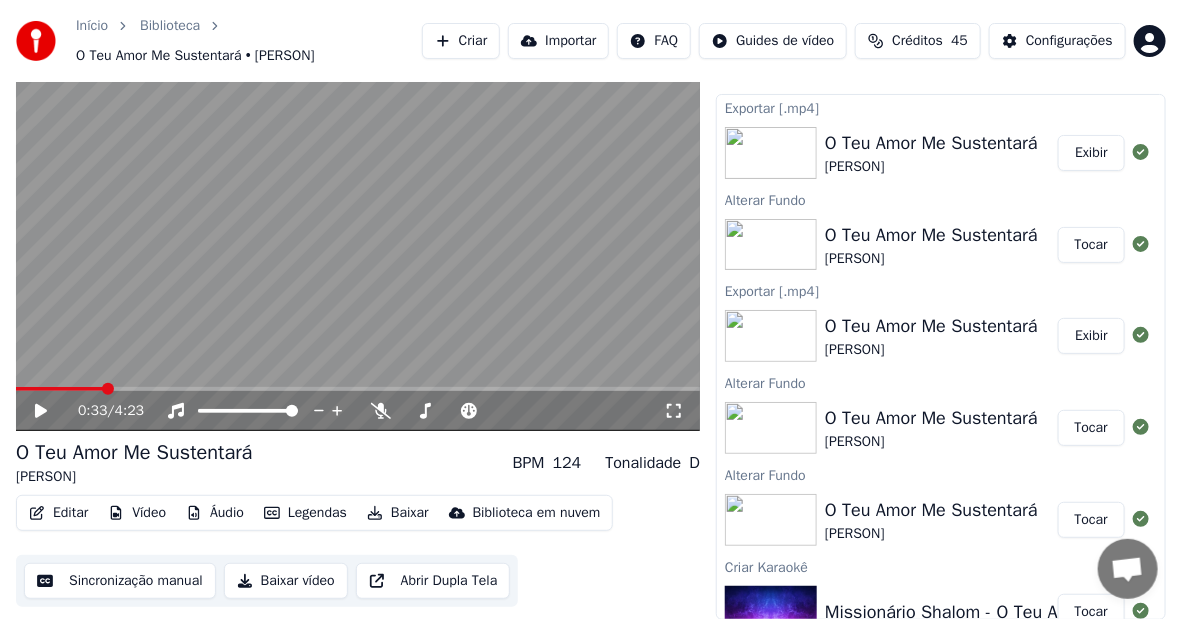 click on "Exibir" at bounding box center (1091, 153) 